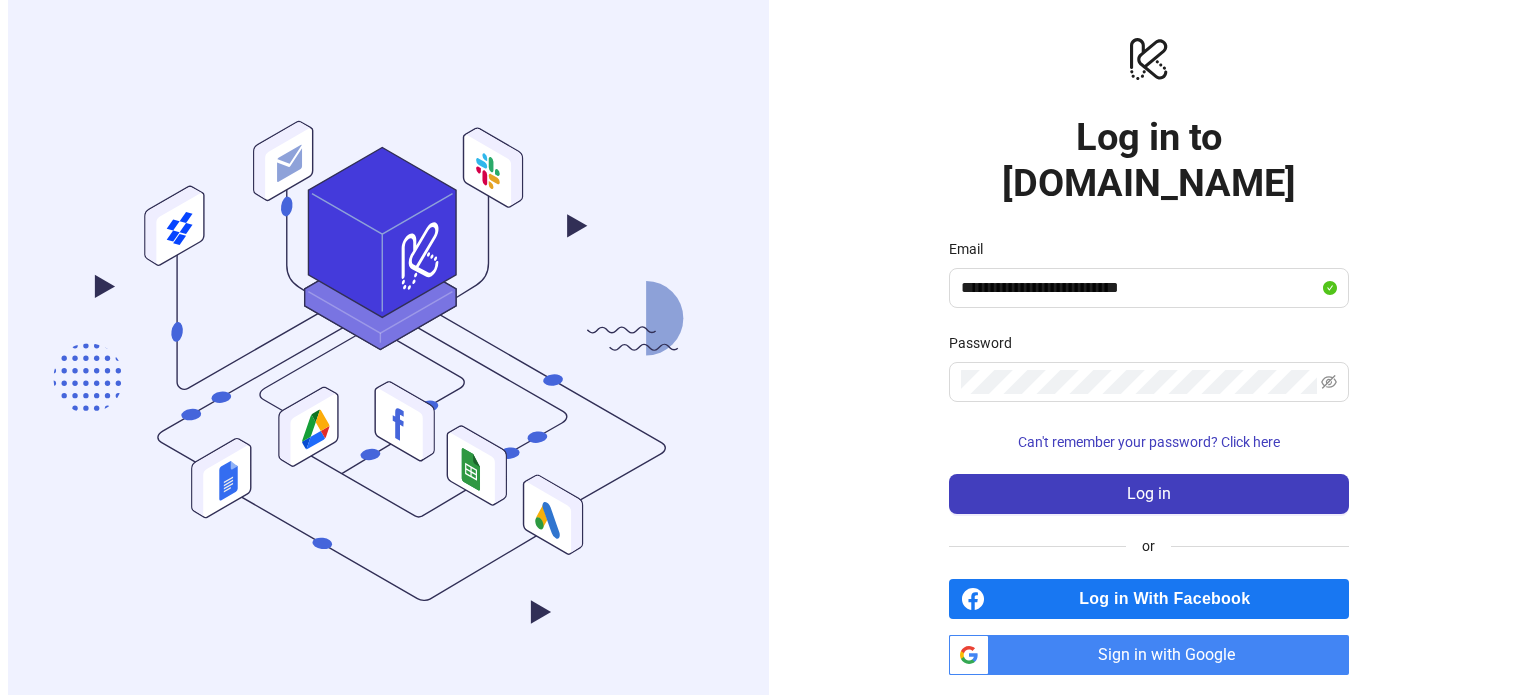 scroll, scrollTop: 0, scrollLeft: 0, axis: both 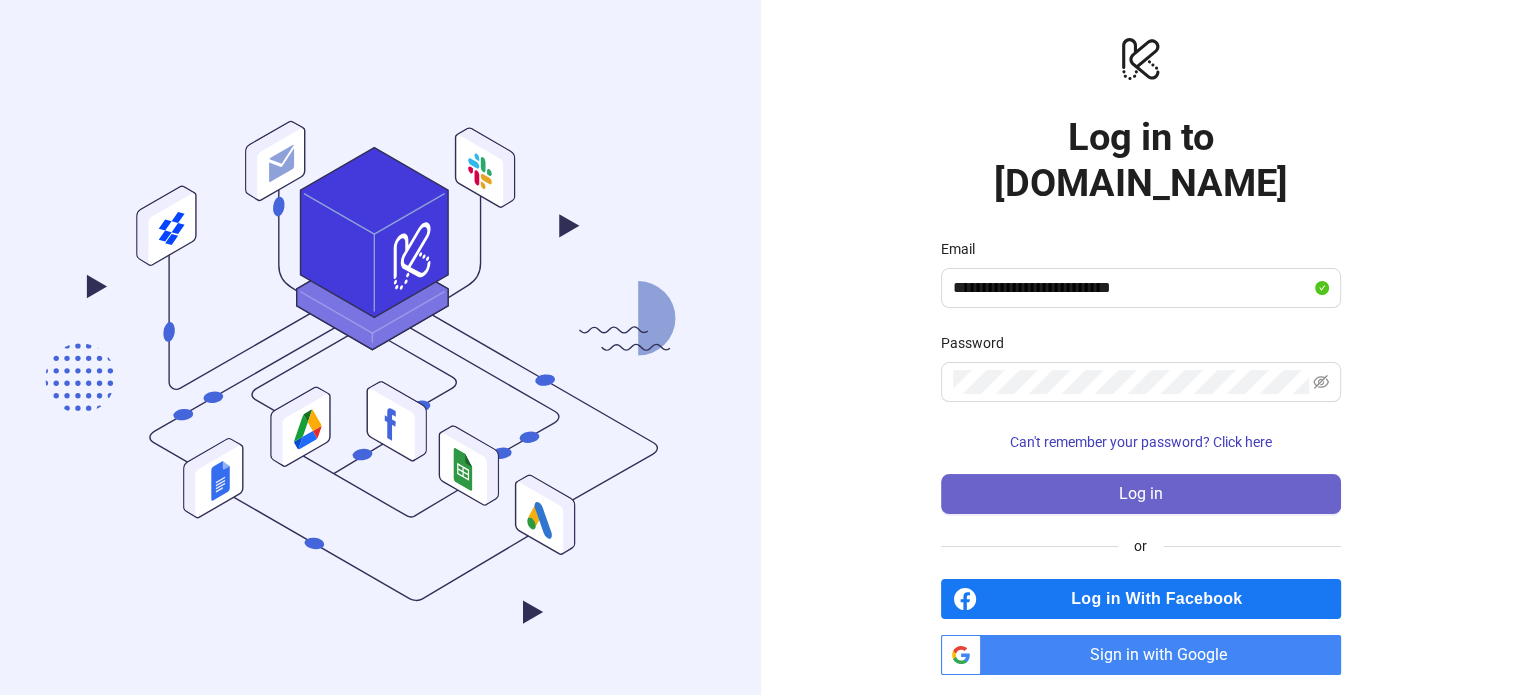 click on "Log in" at bounding box center [1141, 494] 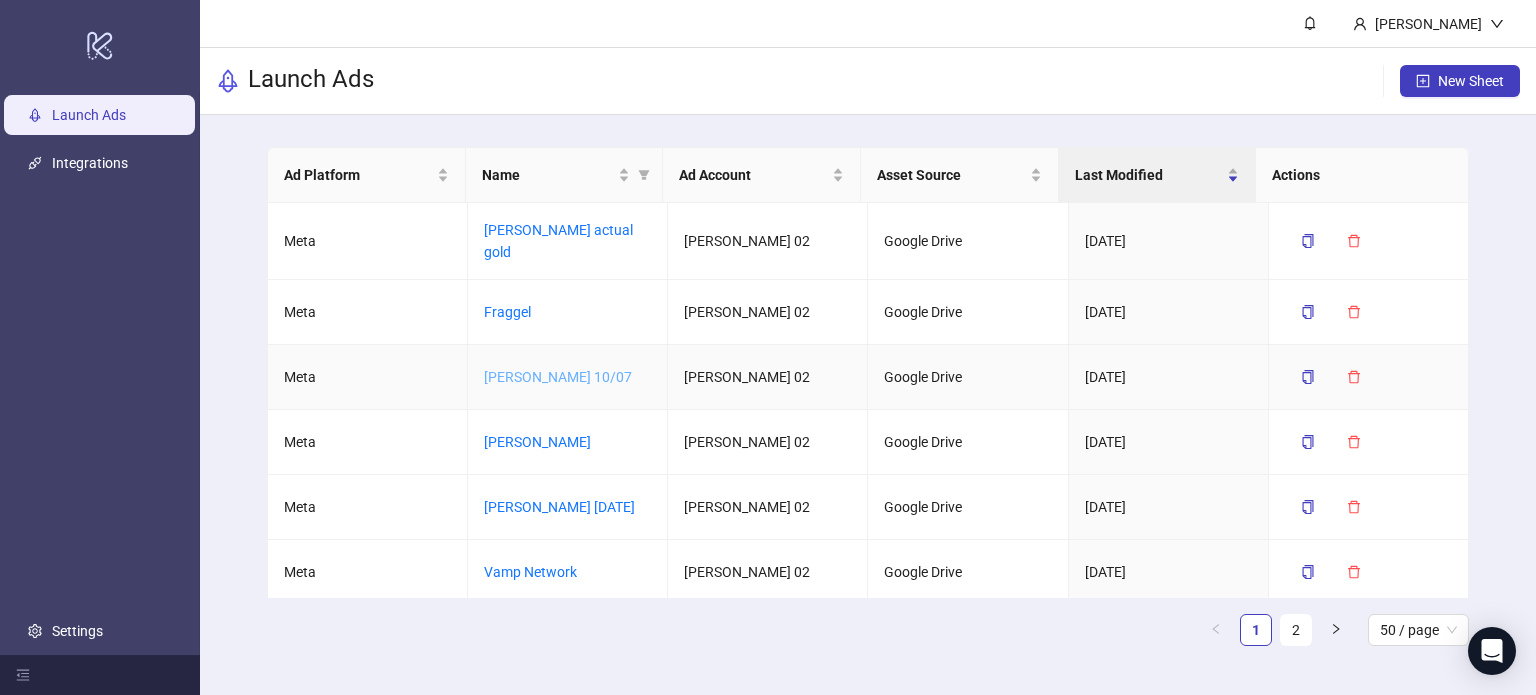 click on "[PERSON_NAME] 10/07" at bounding box center (558, 377) 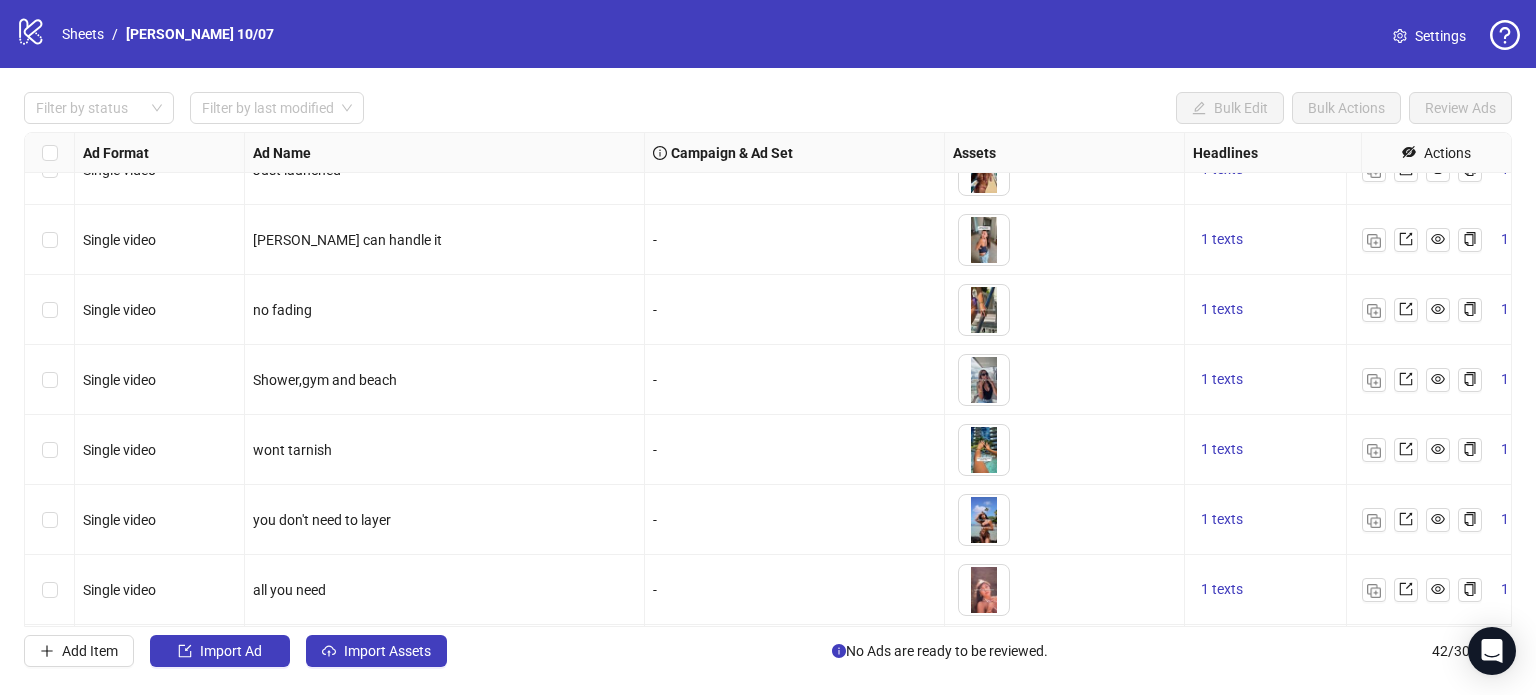 scroll, scrollTop: 2501, scrollLeft: 0, axis: vertical 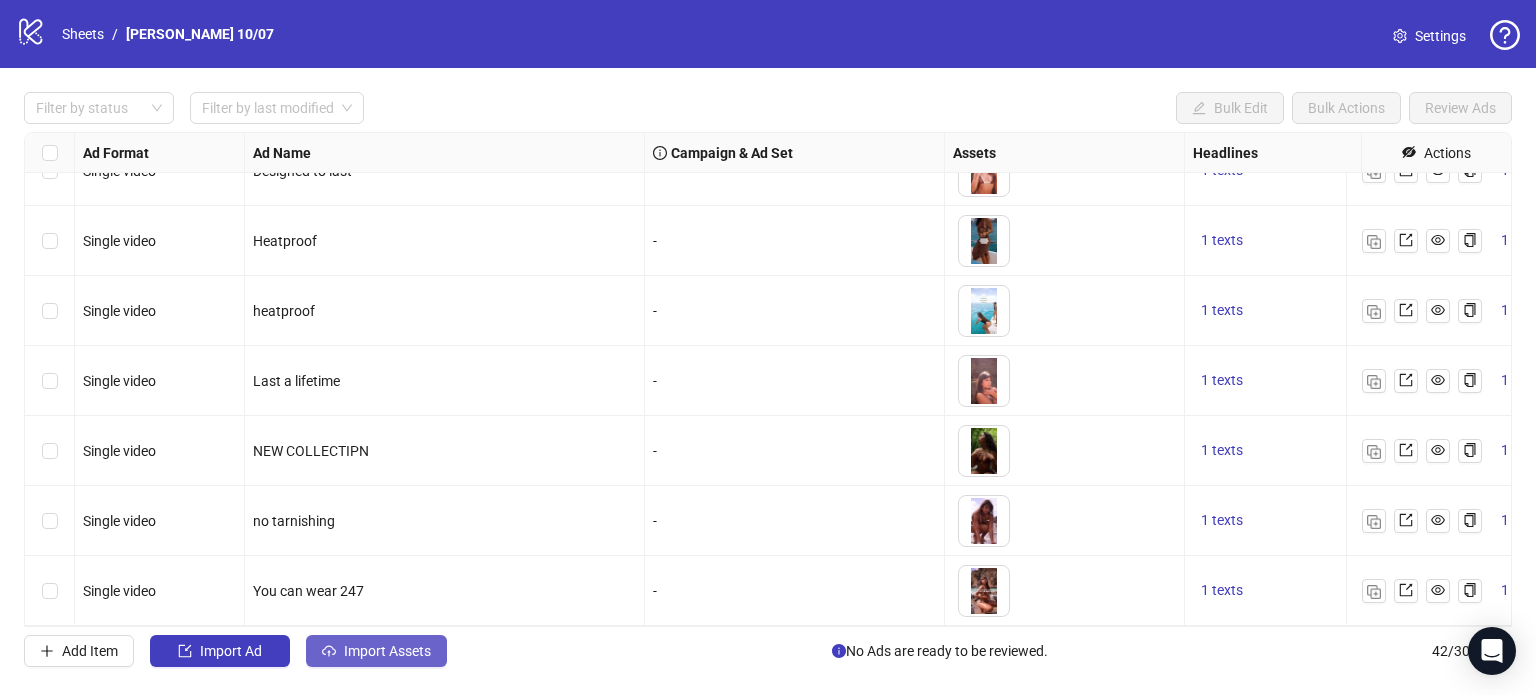 click on "Import Assets" at bounding box center [387, 651] 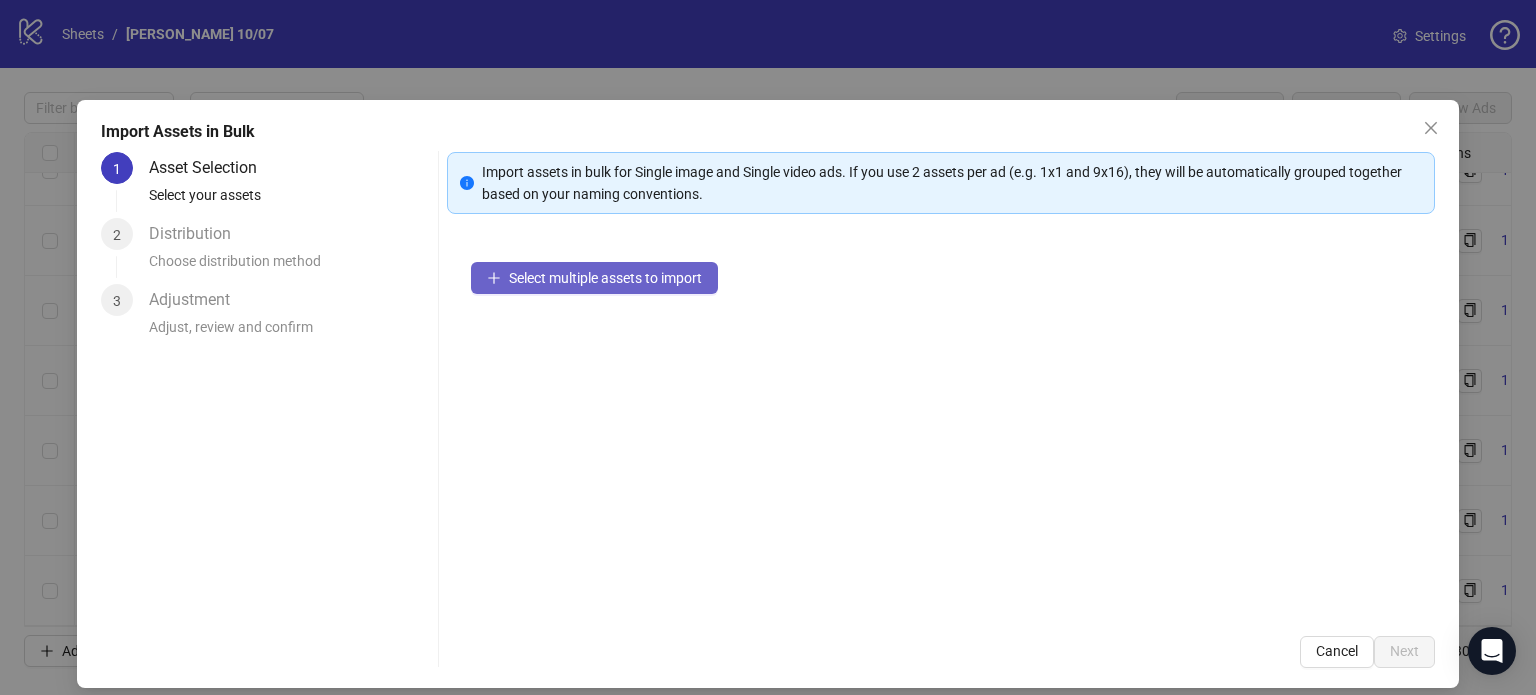 click on "Select multiple assets to import" at bounding box center [605, 278] 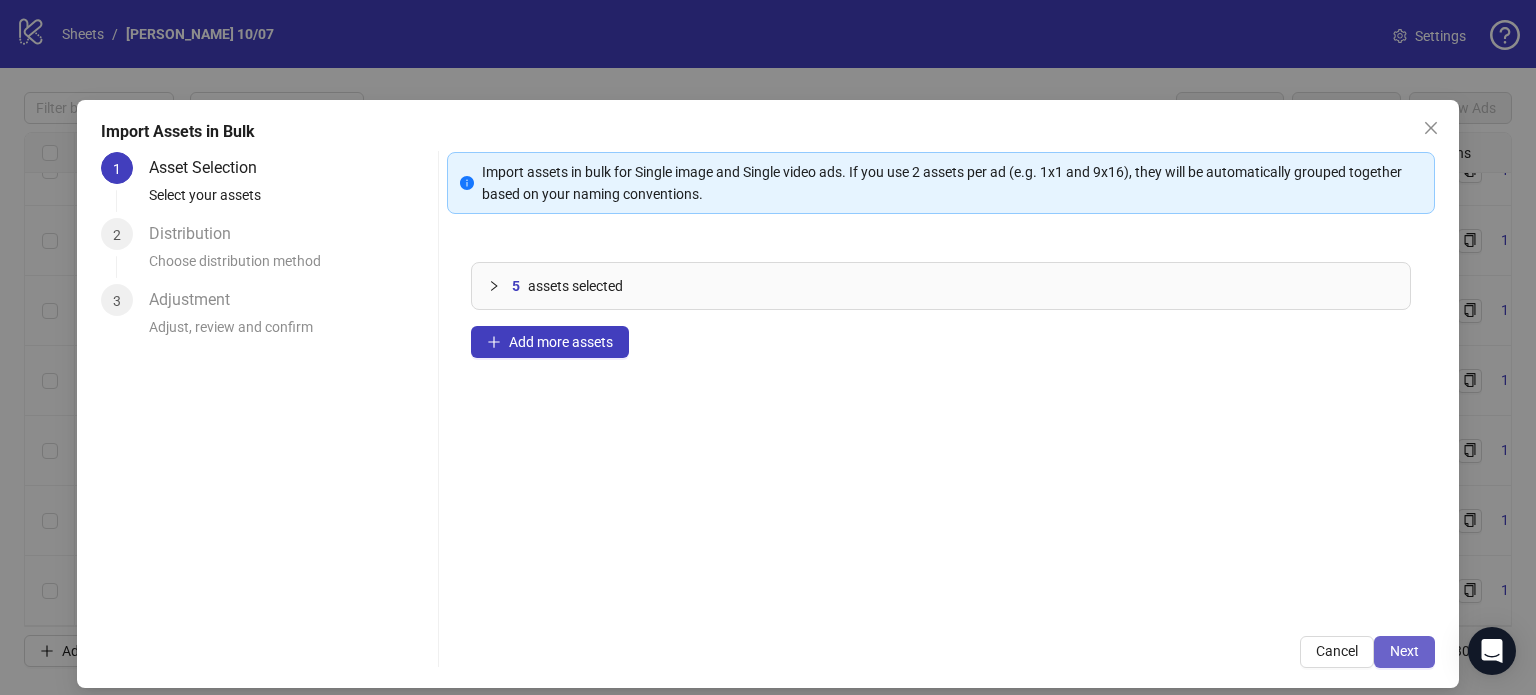 click on "Next" at bounding box center (1404, 651) 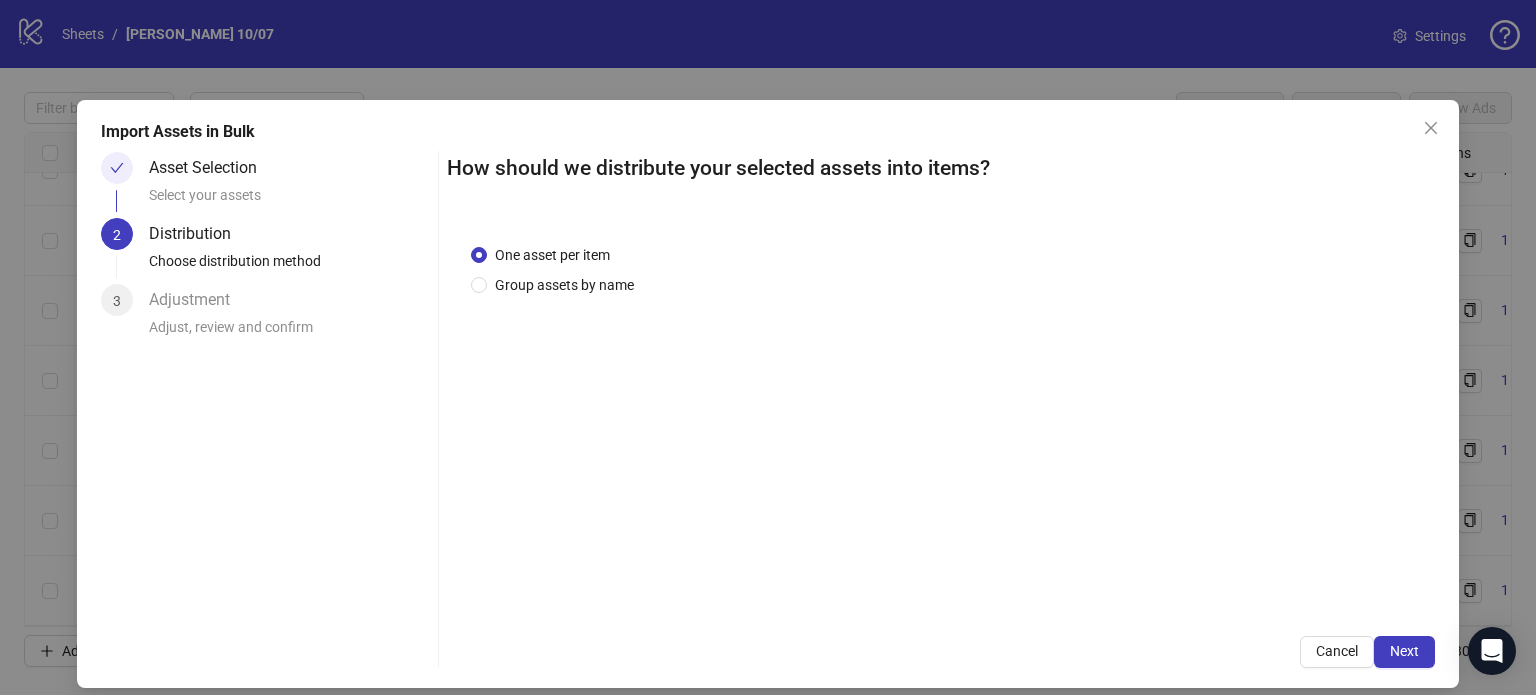 click on "Next" at bounding box center [1404, 651] 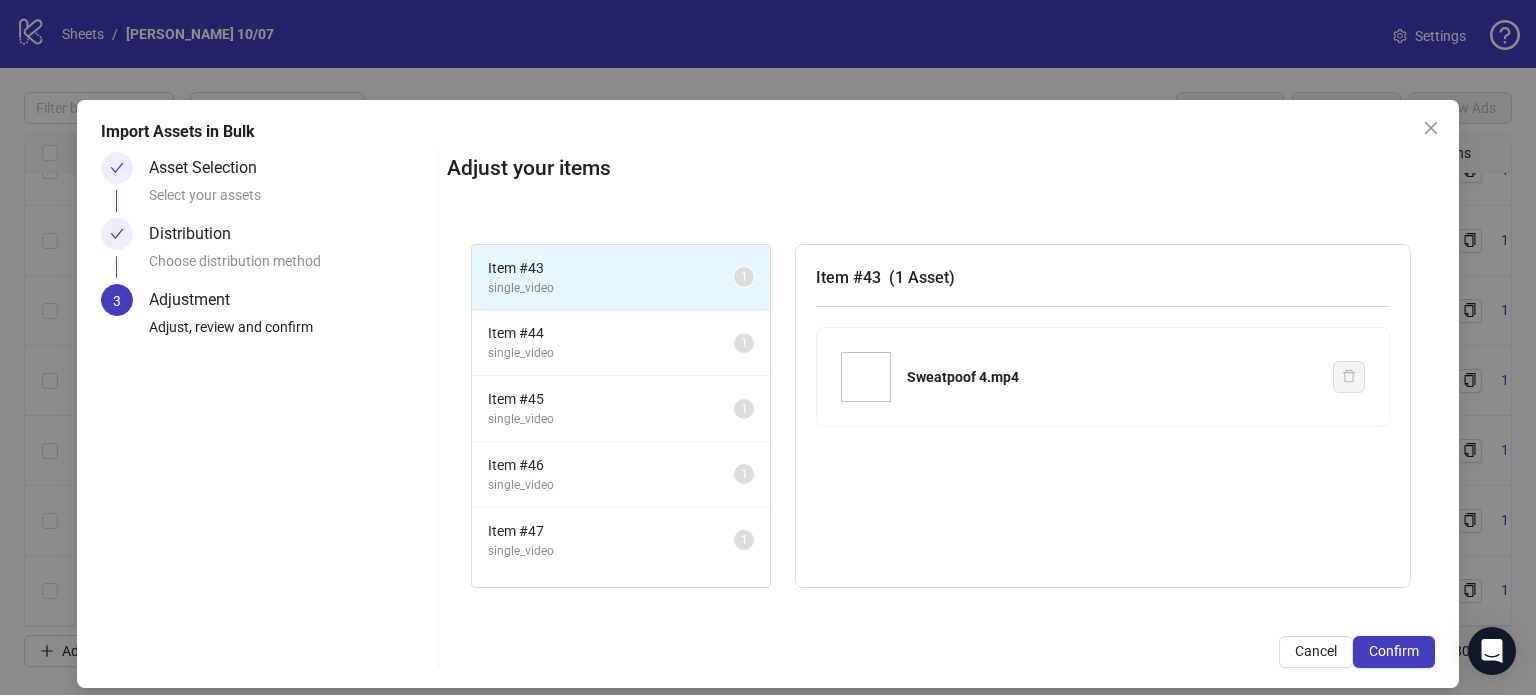 click on "Confirm" at bounding box center (1394, 651) 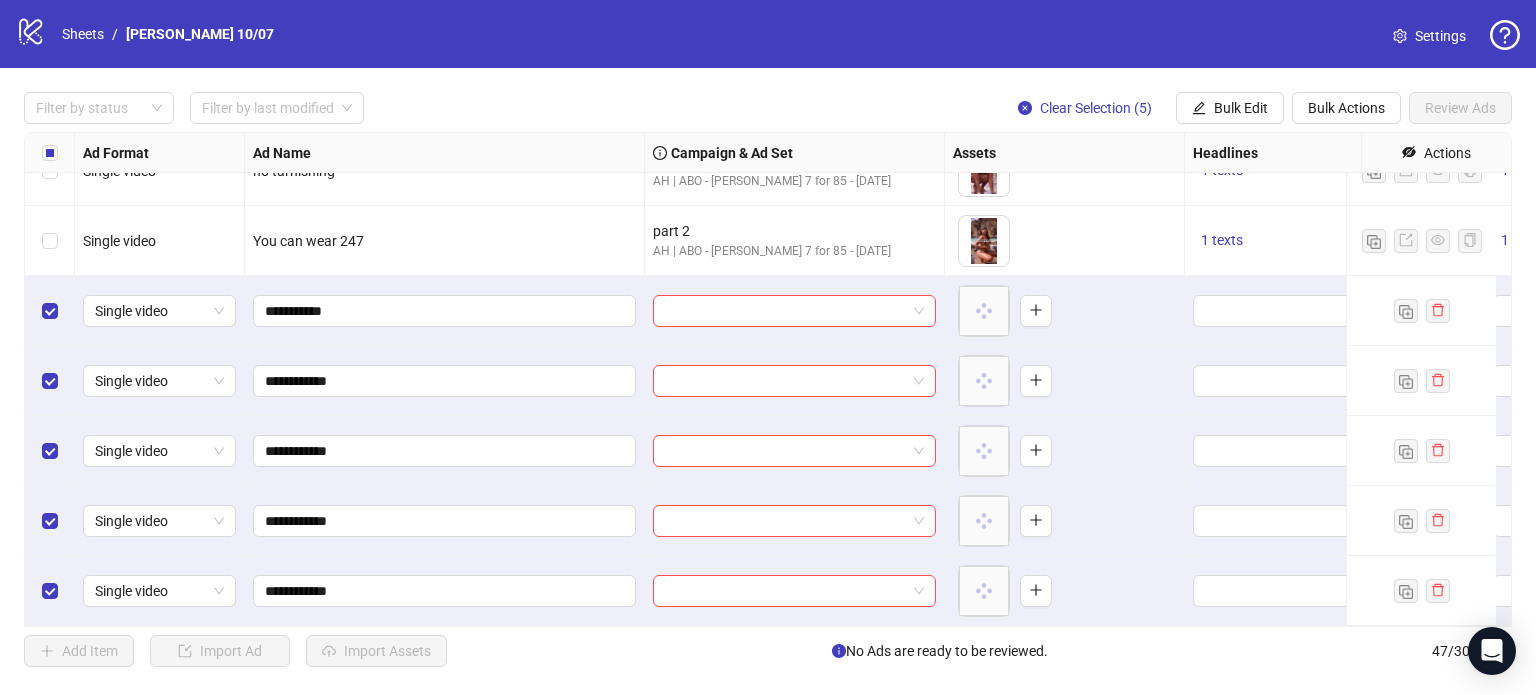 scroll, scrollTop: 2852, scrollLeft: 0, axis: vertical 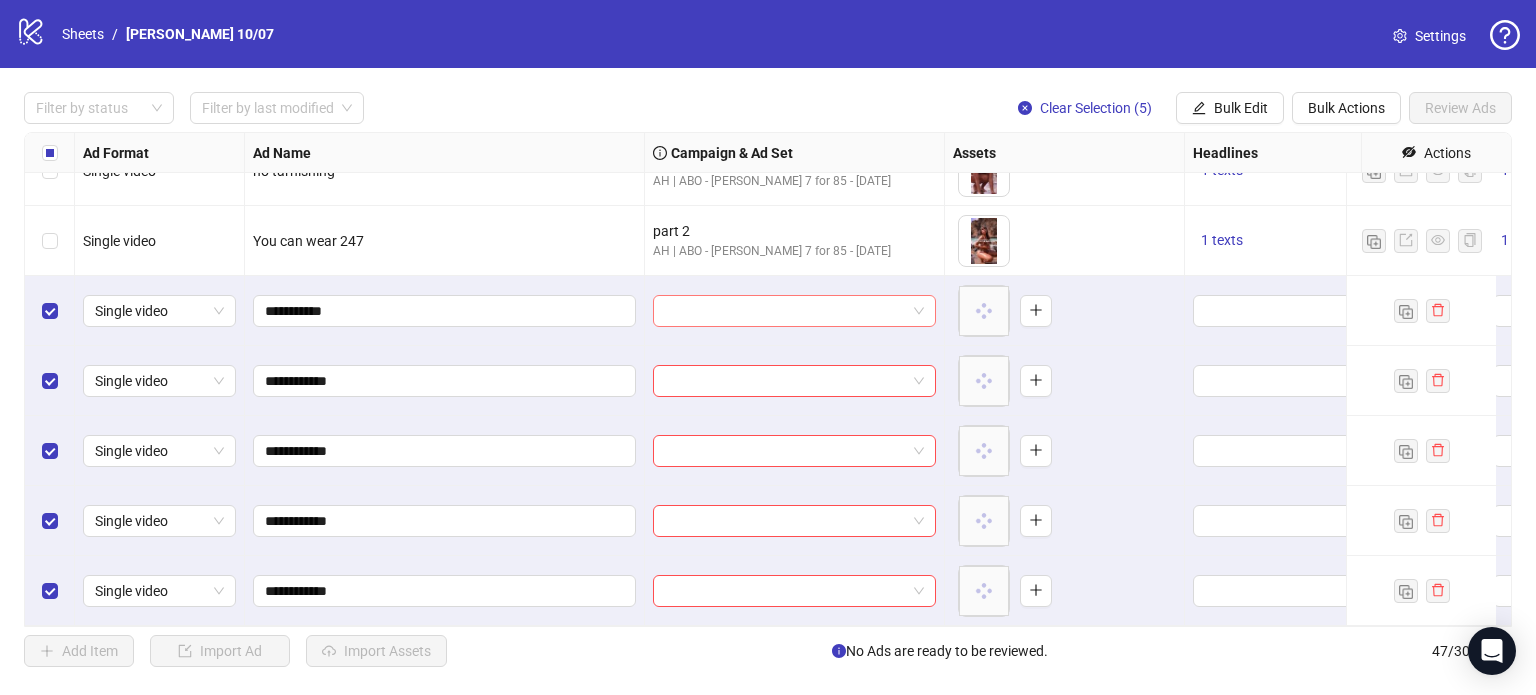 click at bounding box center (785, 311) 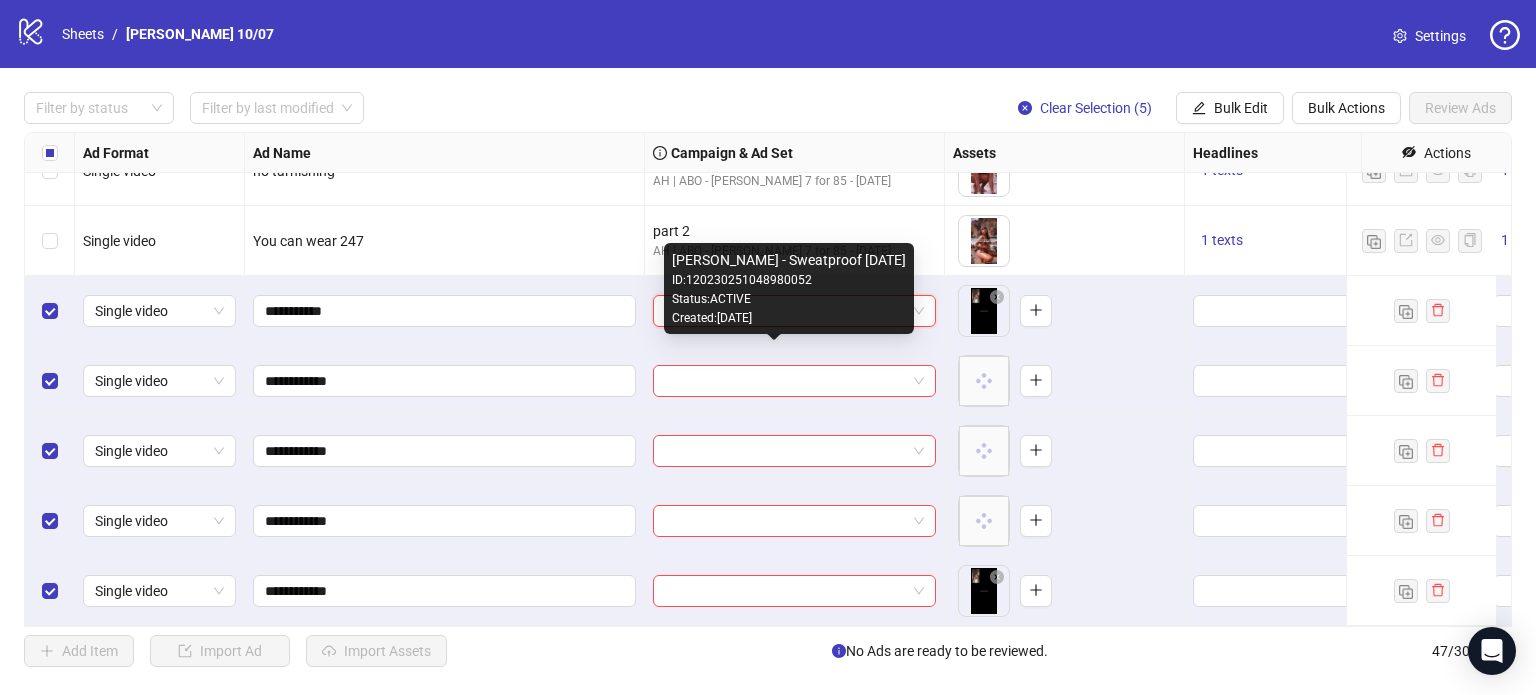 click on "[PERSON_NAME] [DATE] ID:  120230251048980052 Status:  ACTIVE Created:  [DATE]" at bounding box center [789, 288] 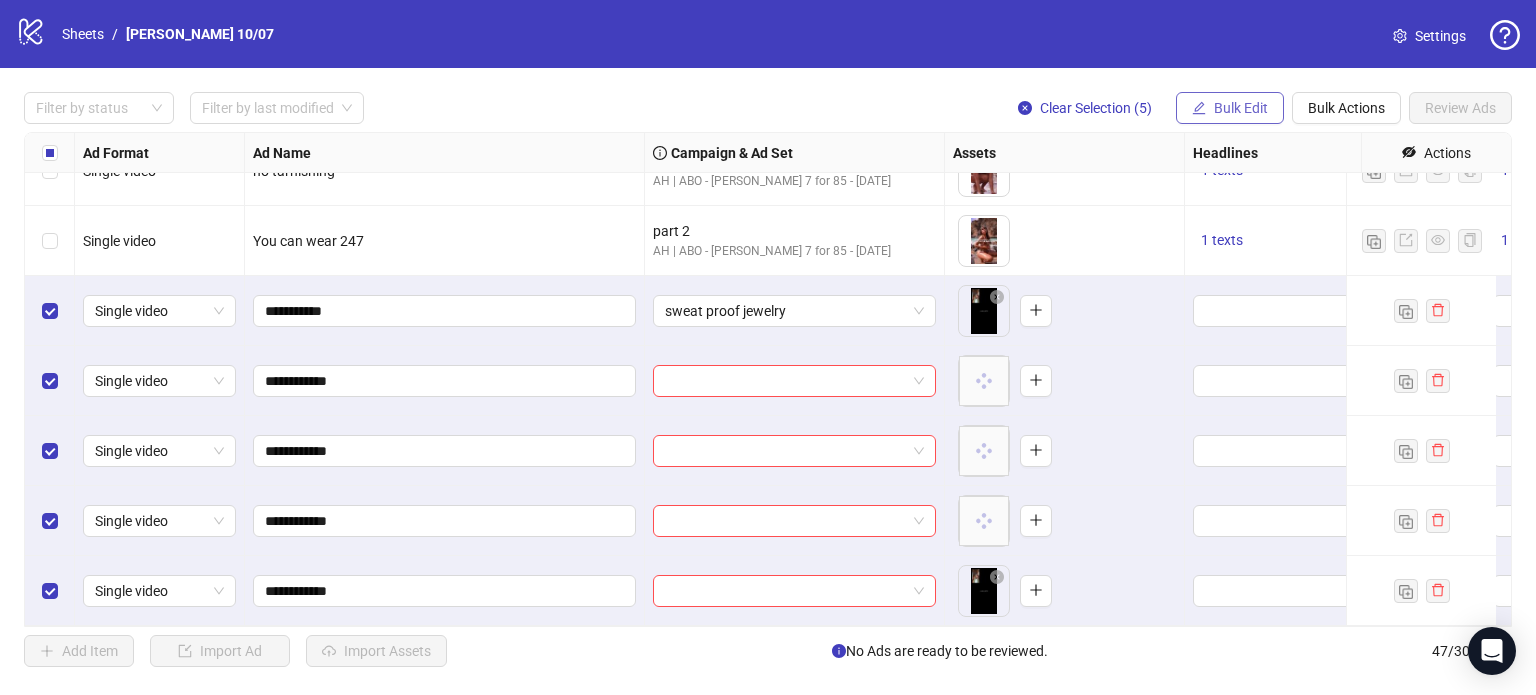 click on "Bulk Edit" at bounding box center (1230, 108) 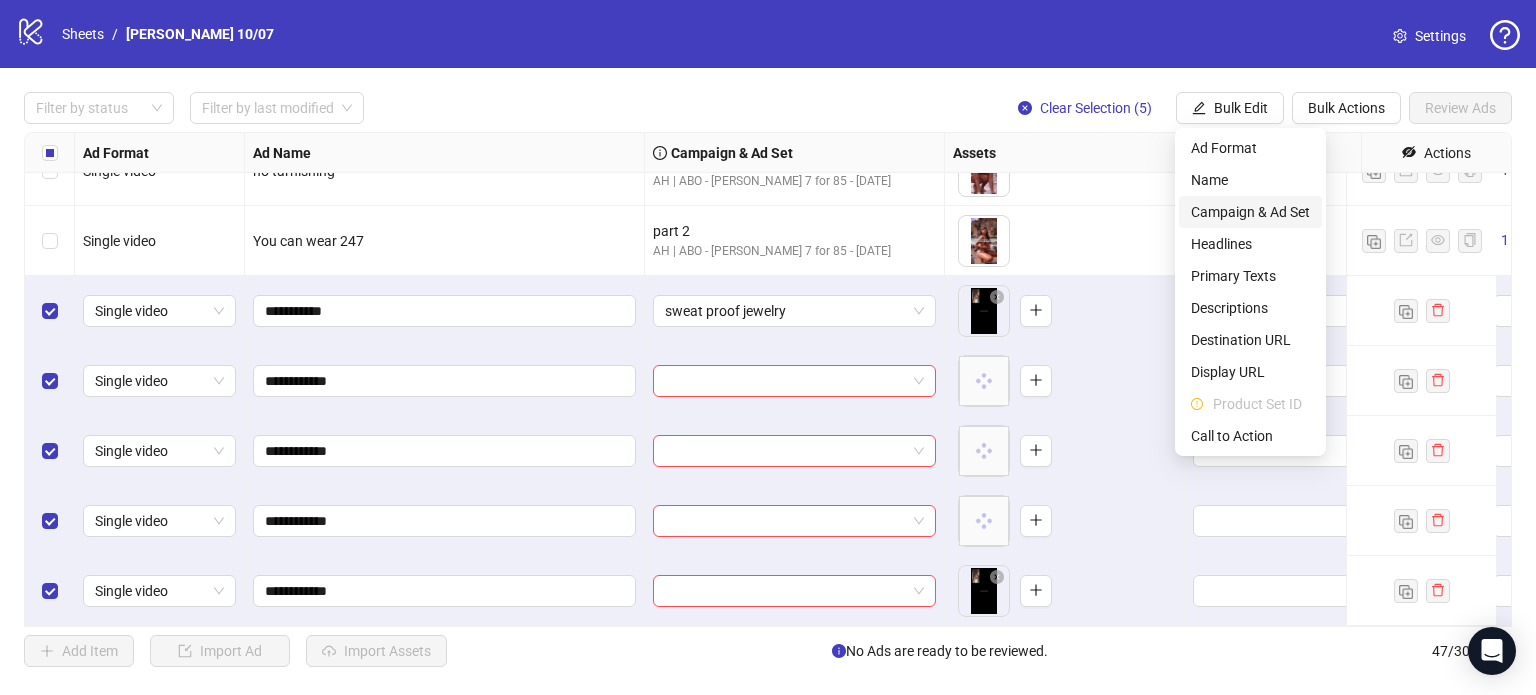 click on "Campaign & Ad Set" at bounding box center [1250, 212] 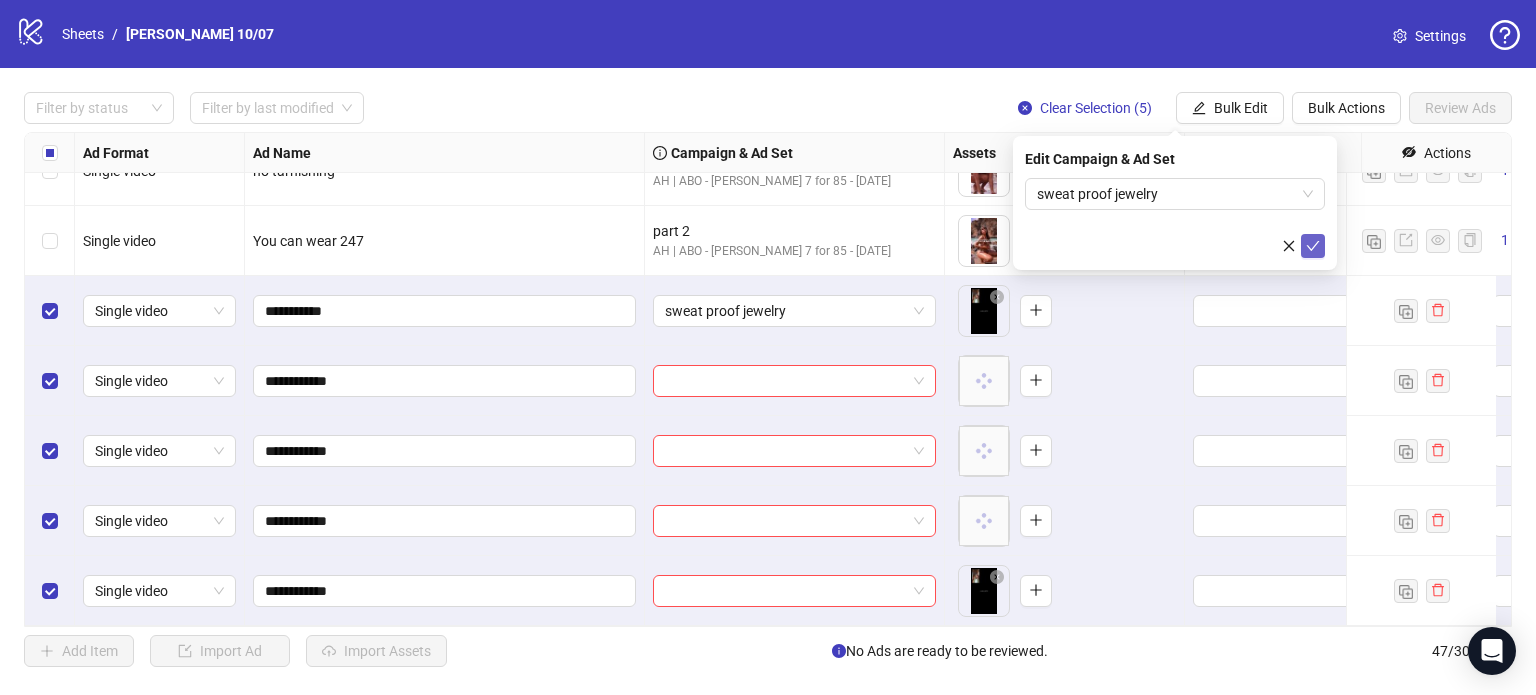 click 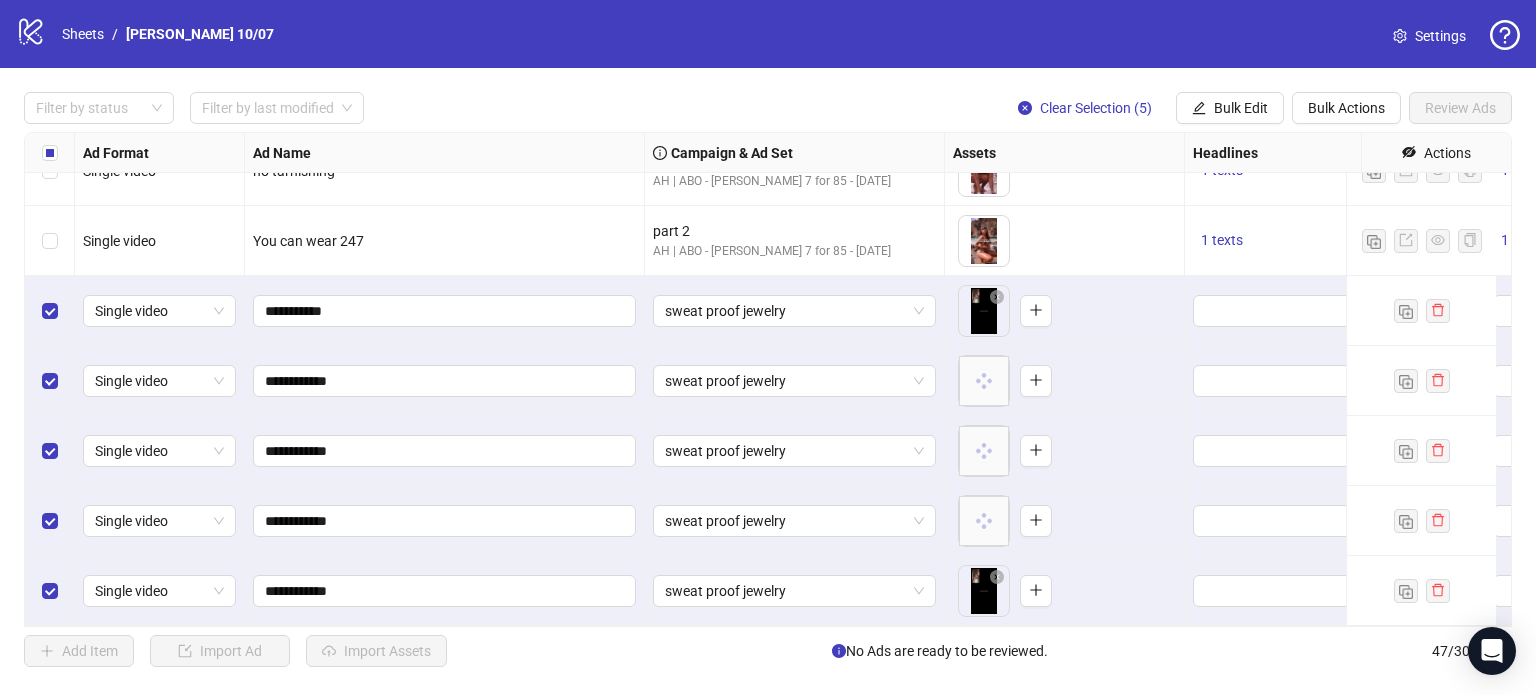 scroll, scrollTop: 2852, scrollLeft: 478, axis: both 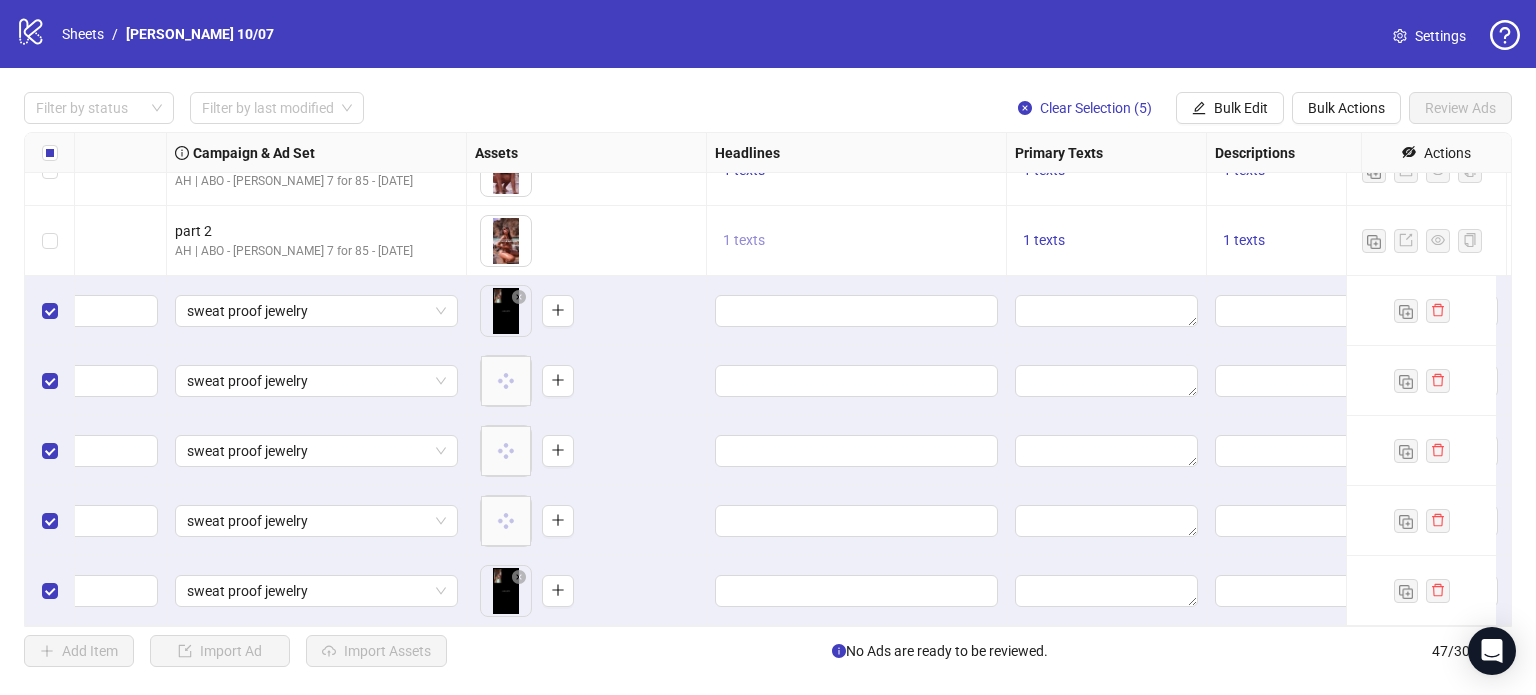 click on "1 texts" at bounding box center [744, 240] 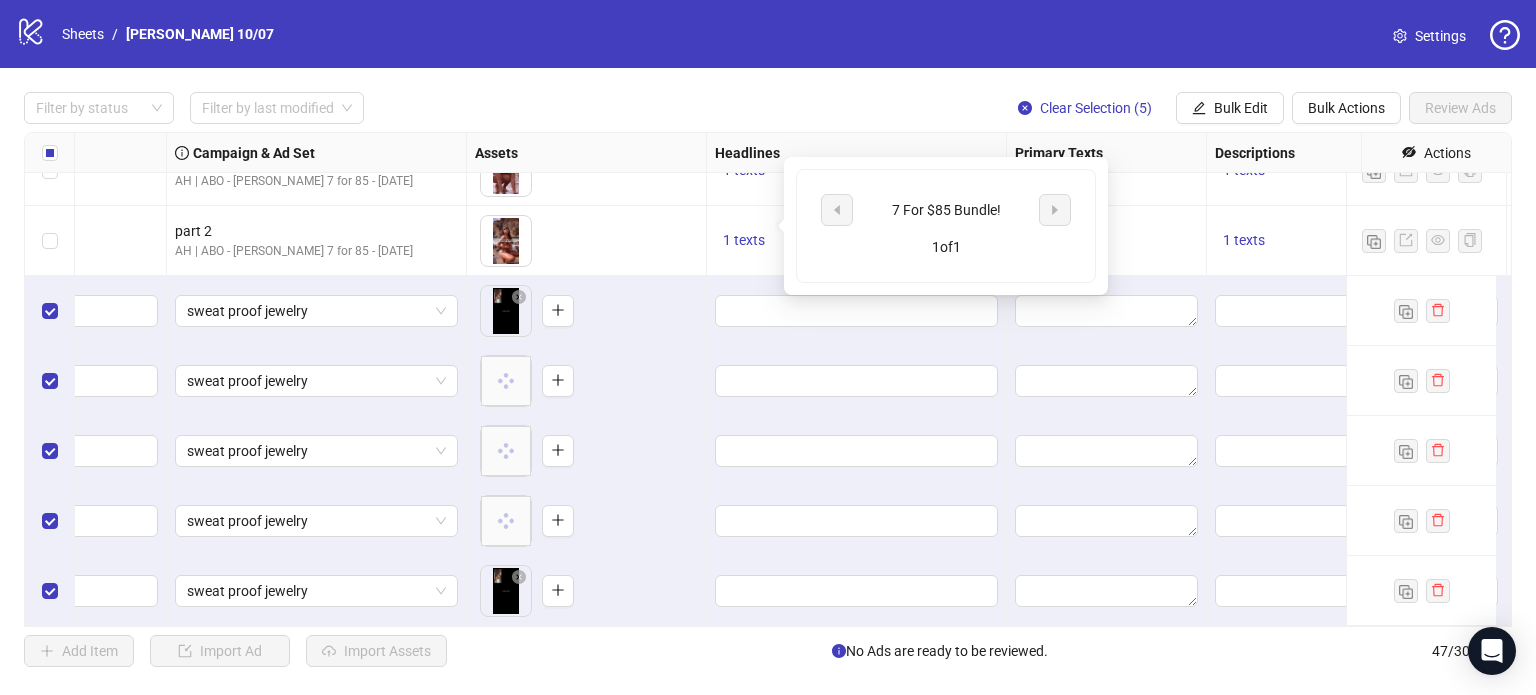 click on "7 For $85 Bundle!" at bounding box center (946, 210) 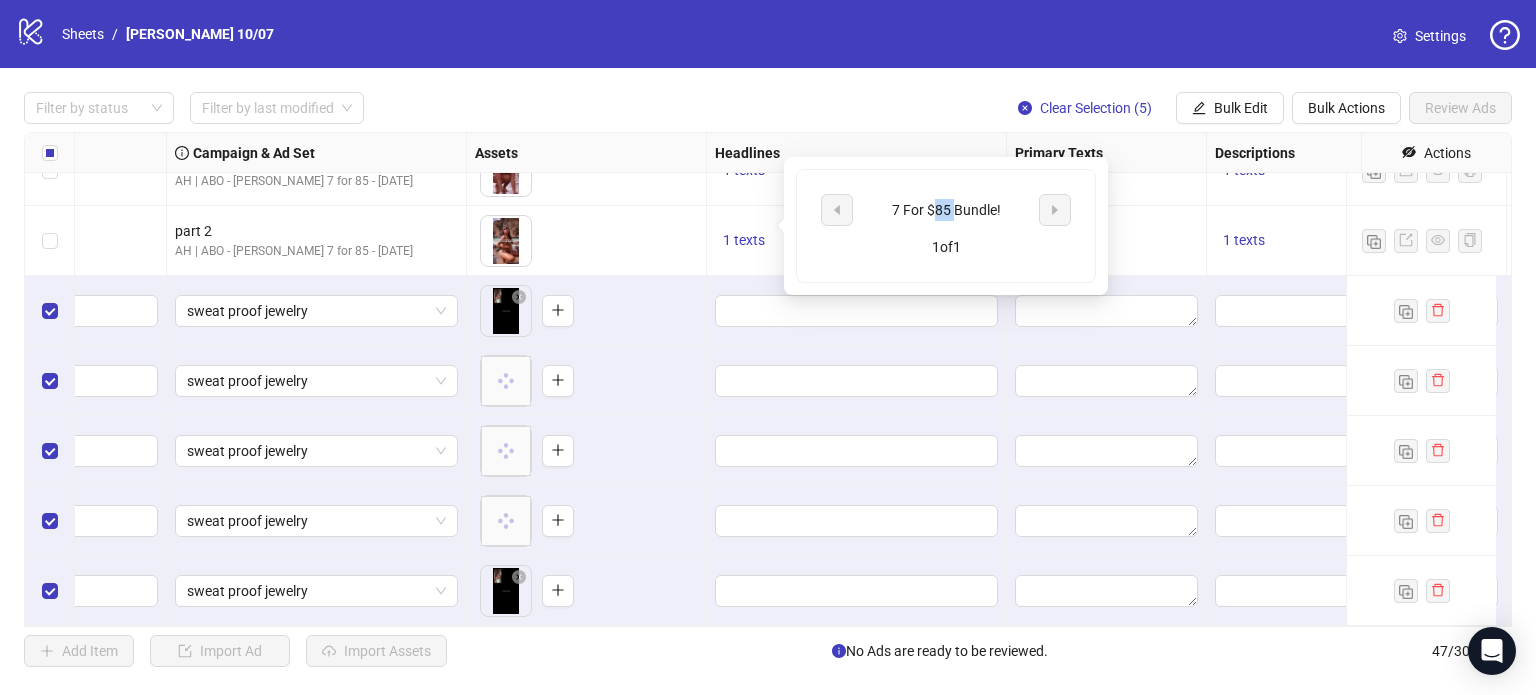 click on "7 For $85 Bundle!" at bounding box center (946, 210) 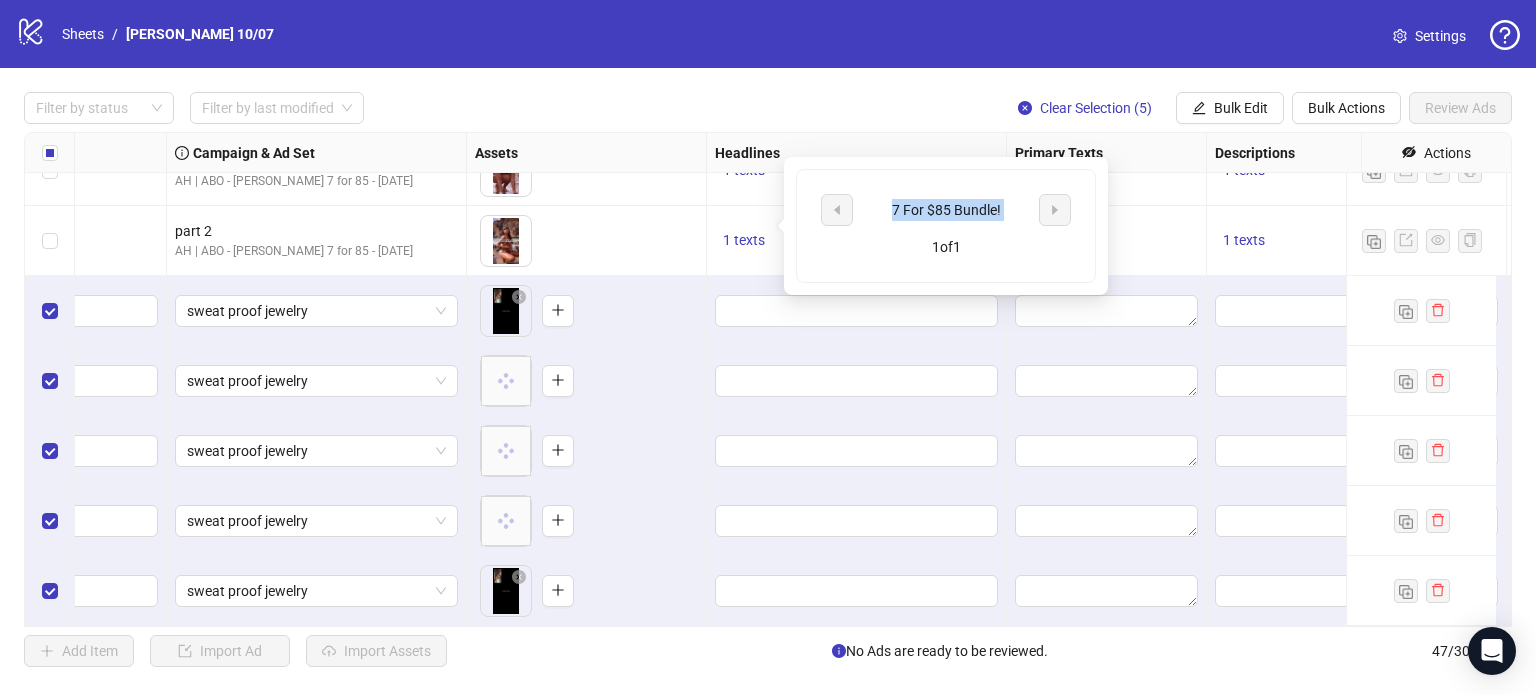click on "7 For $85 Bundle!" at bounding box center [946, 210] 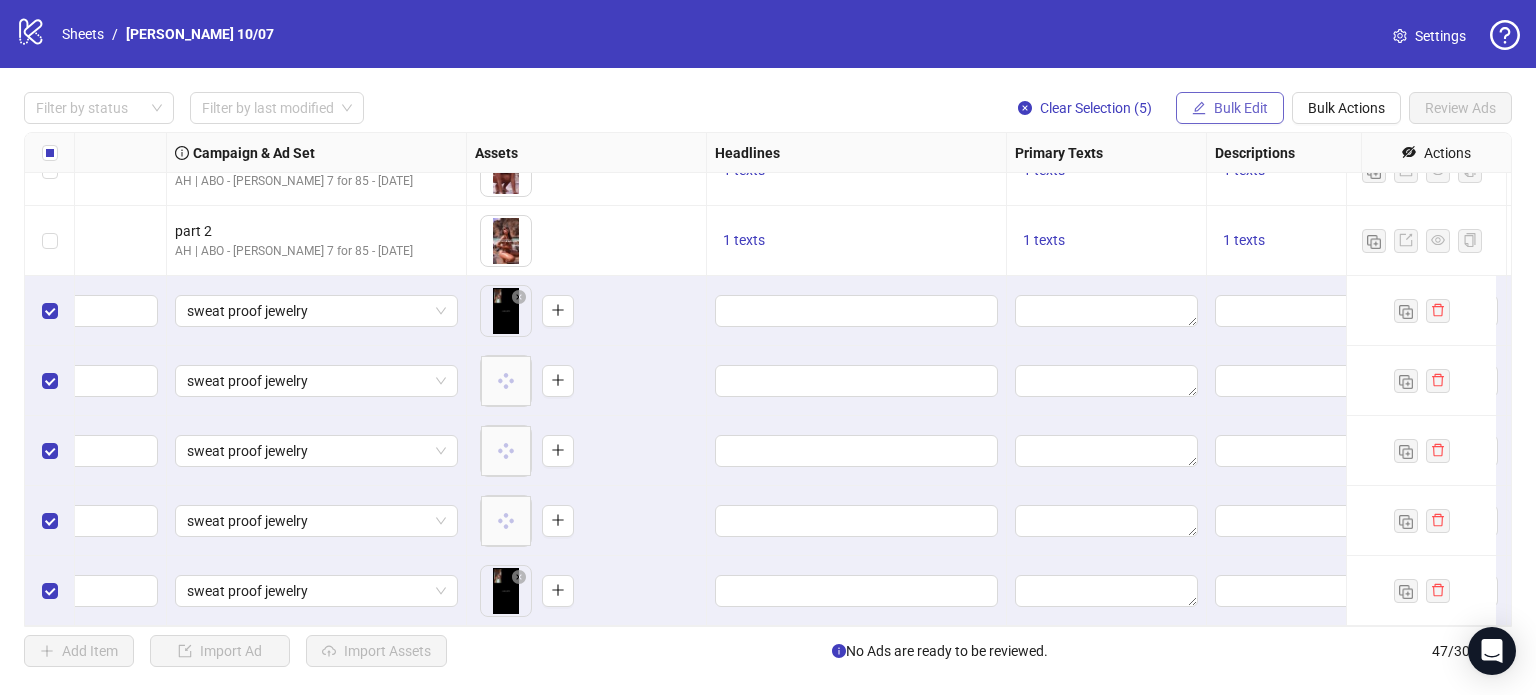 click on "Bulk Edit" at bounding box center (1230, 108) 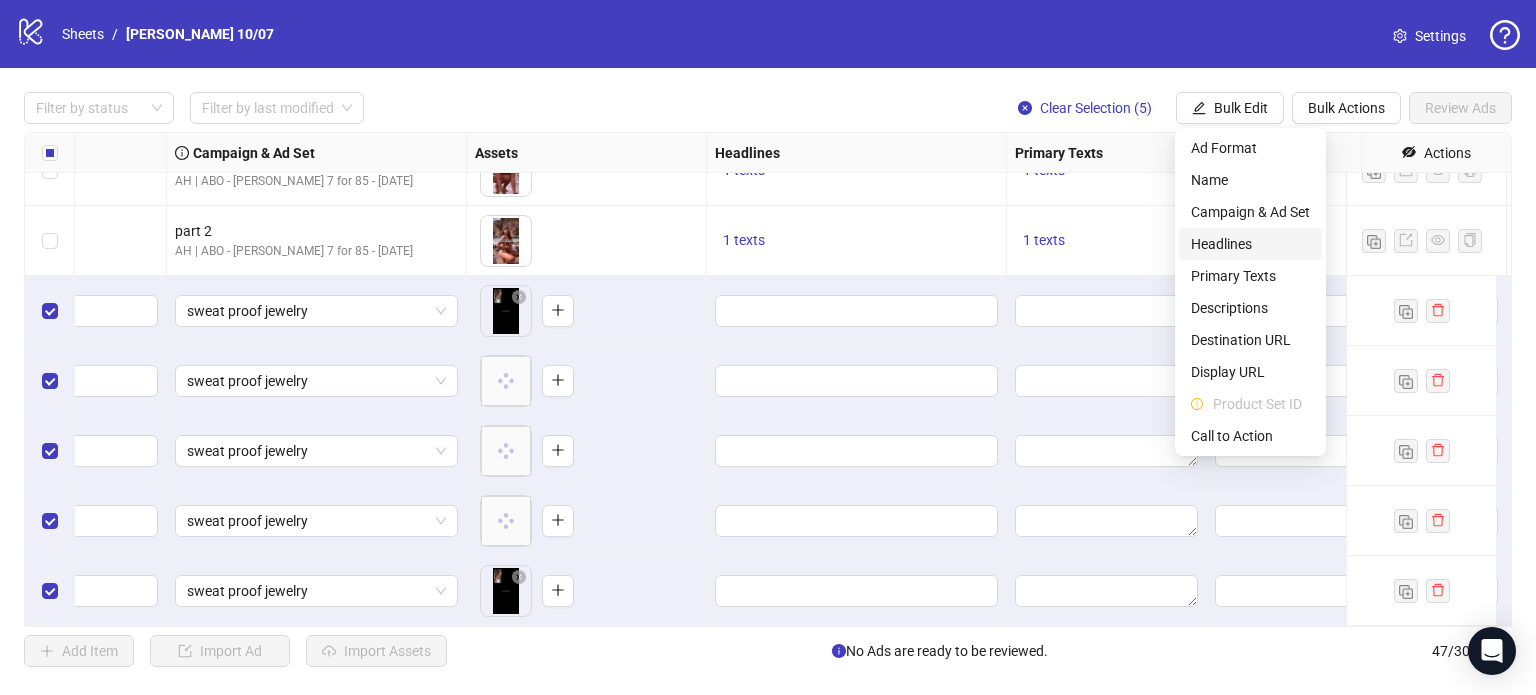 click on "Headlines" at bounding box center (1250, 244) 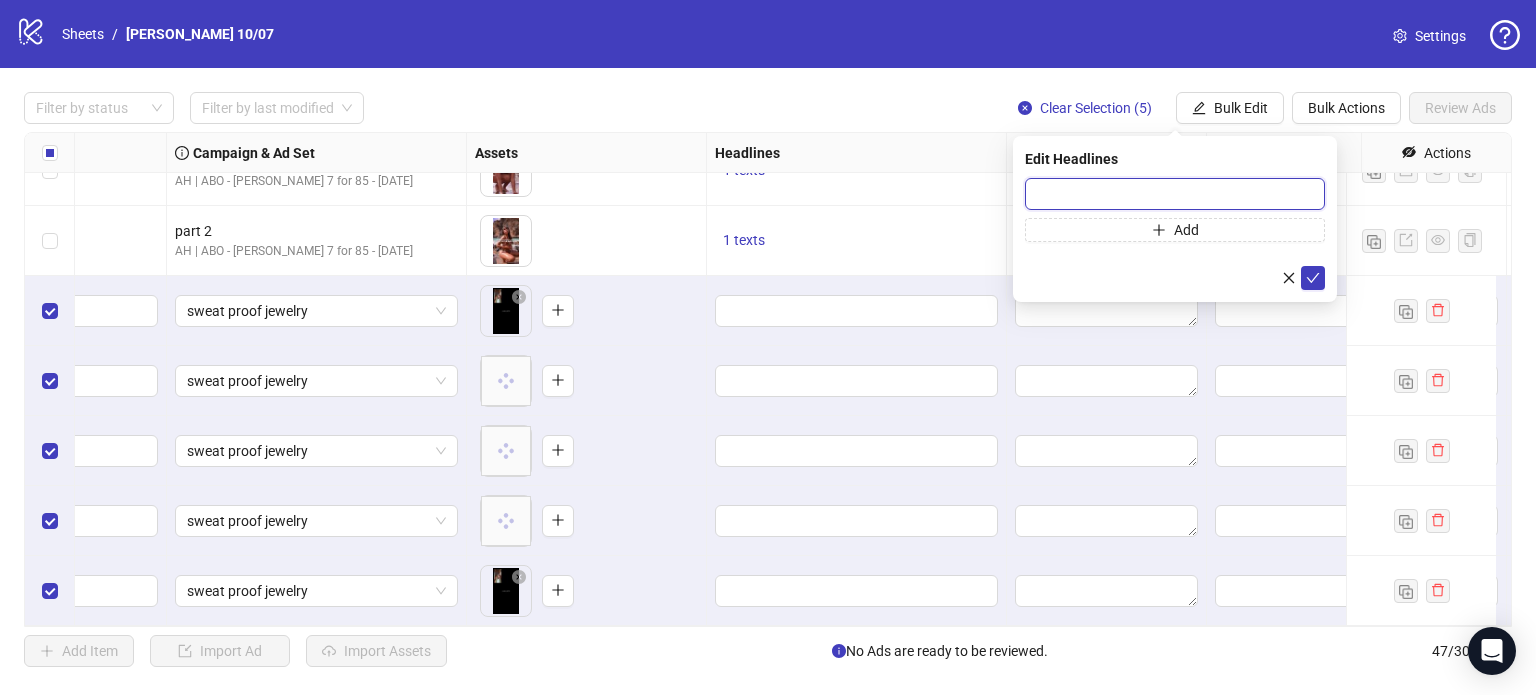 paste on "**********" 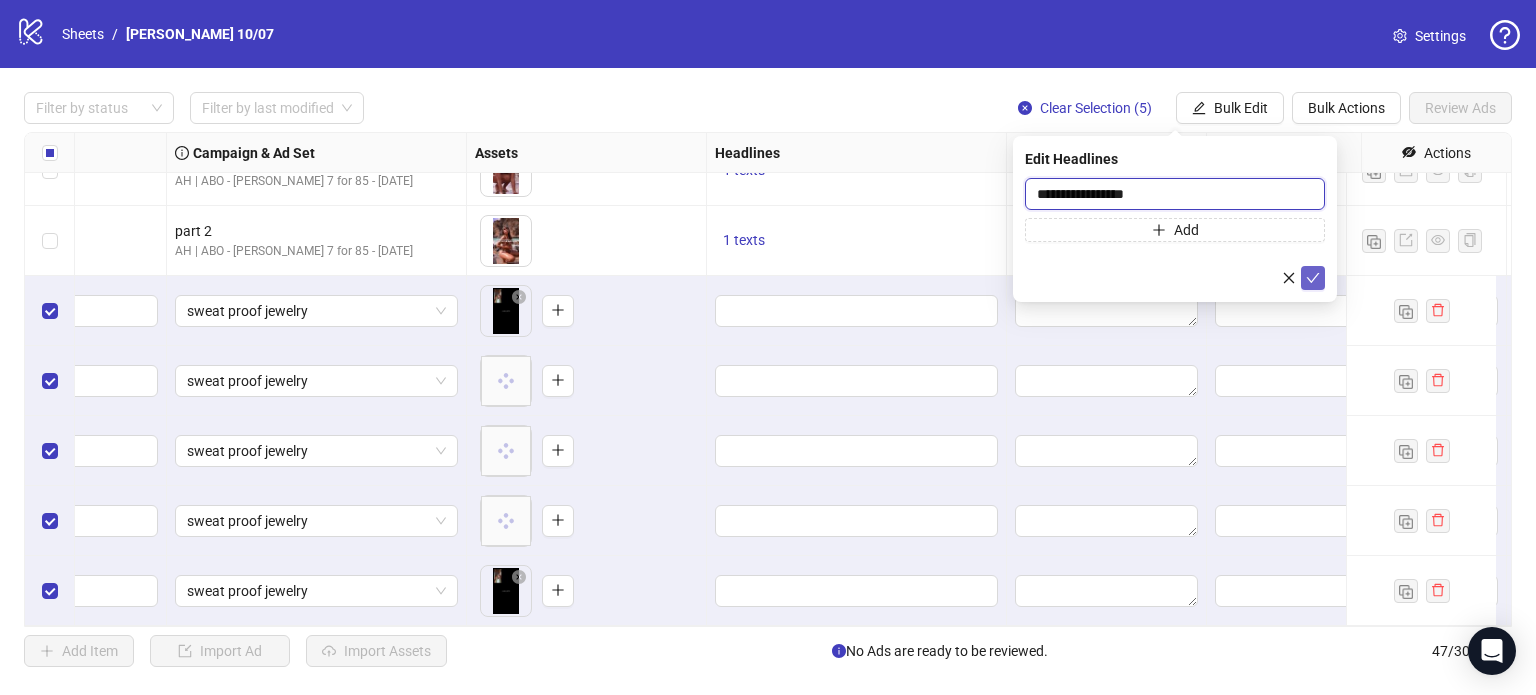 type on "**********" 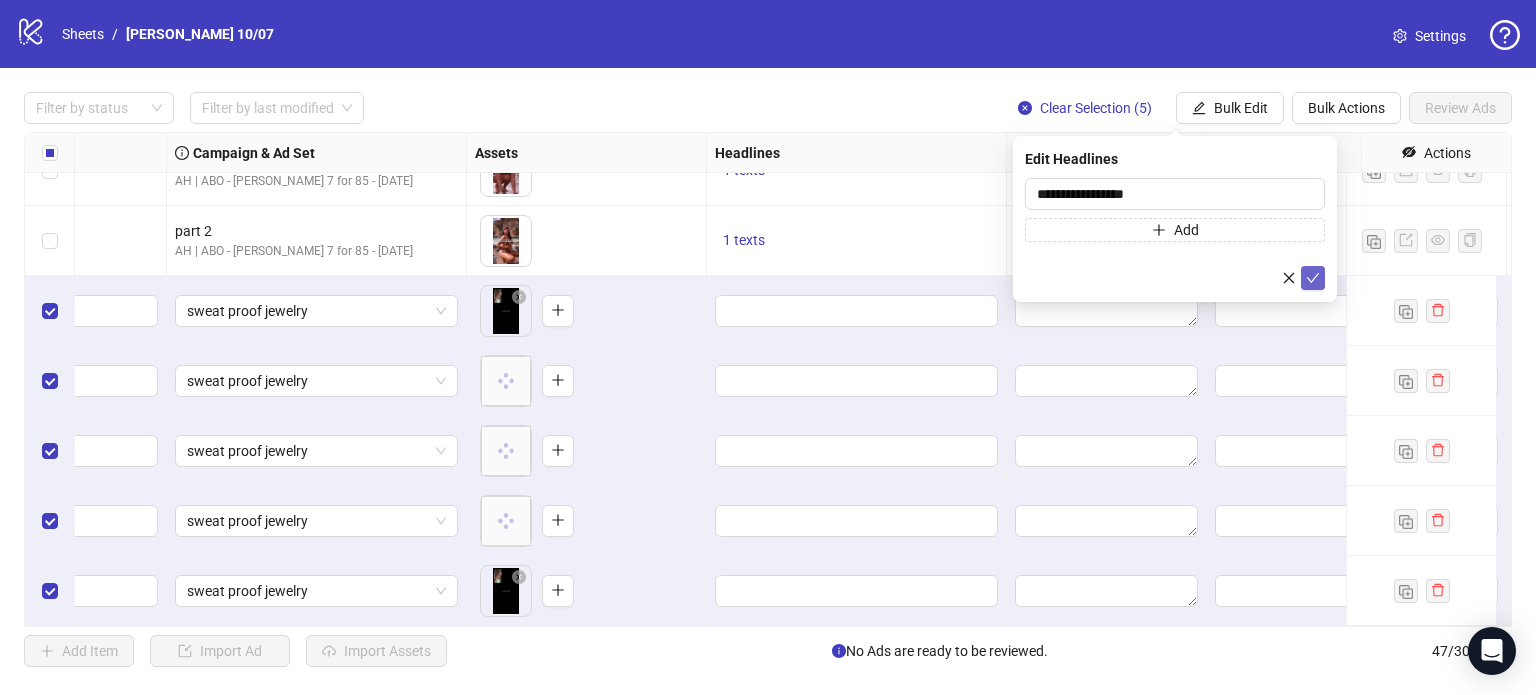 click 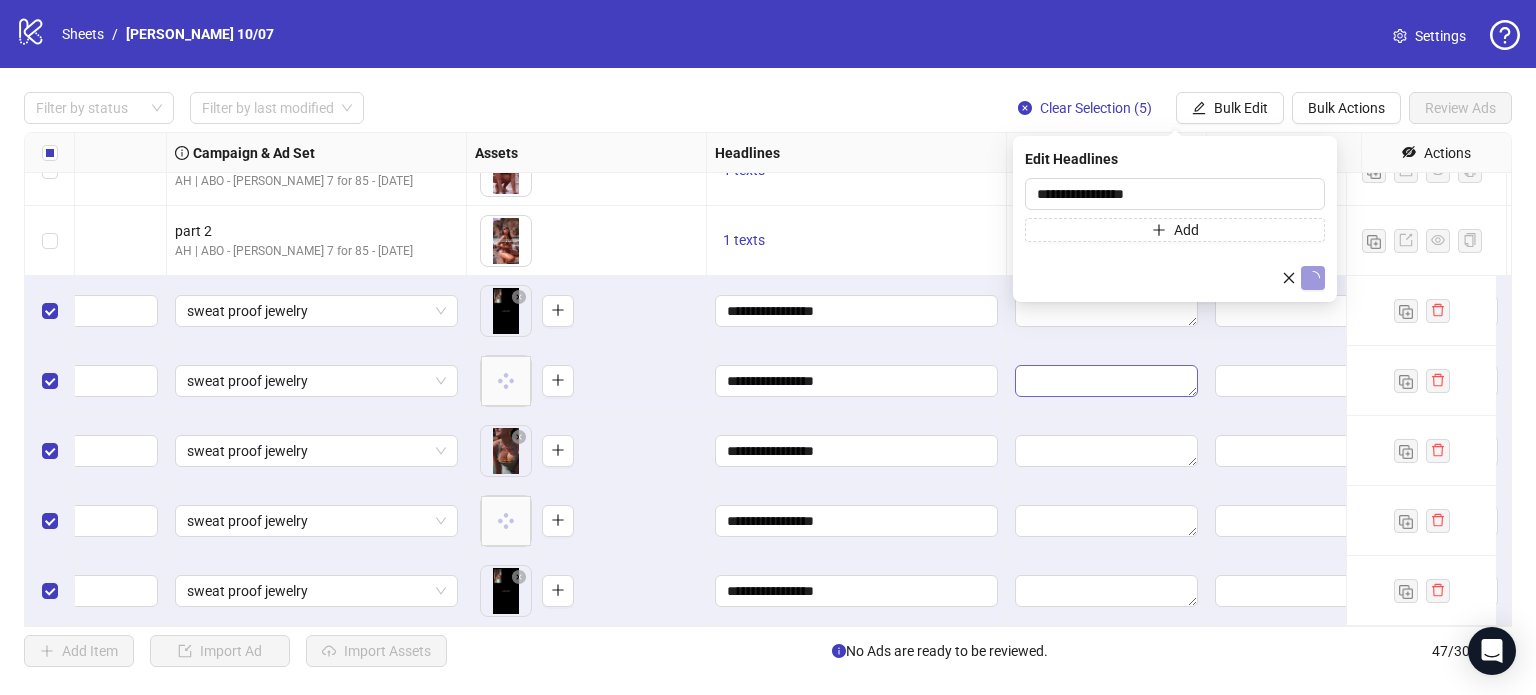 scroll, scrollTop: 2852, scrollLeft: 780, axis: both 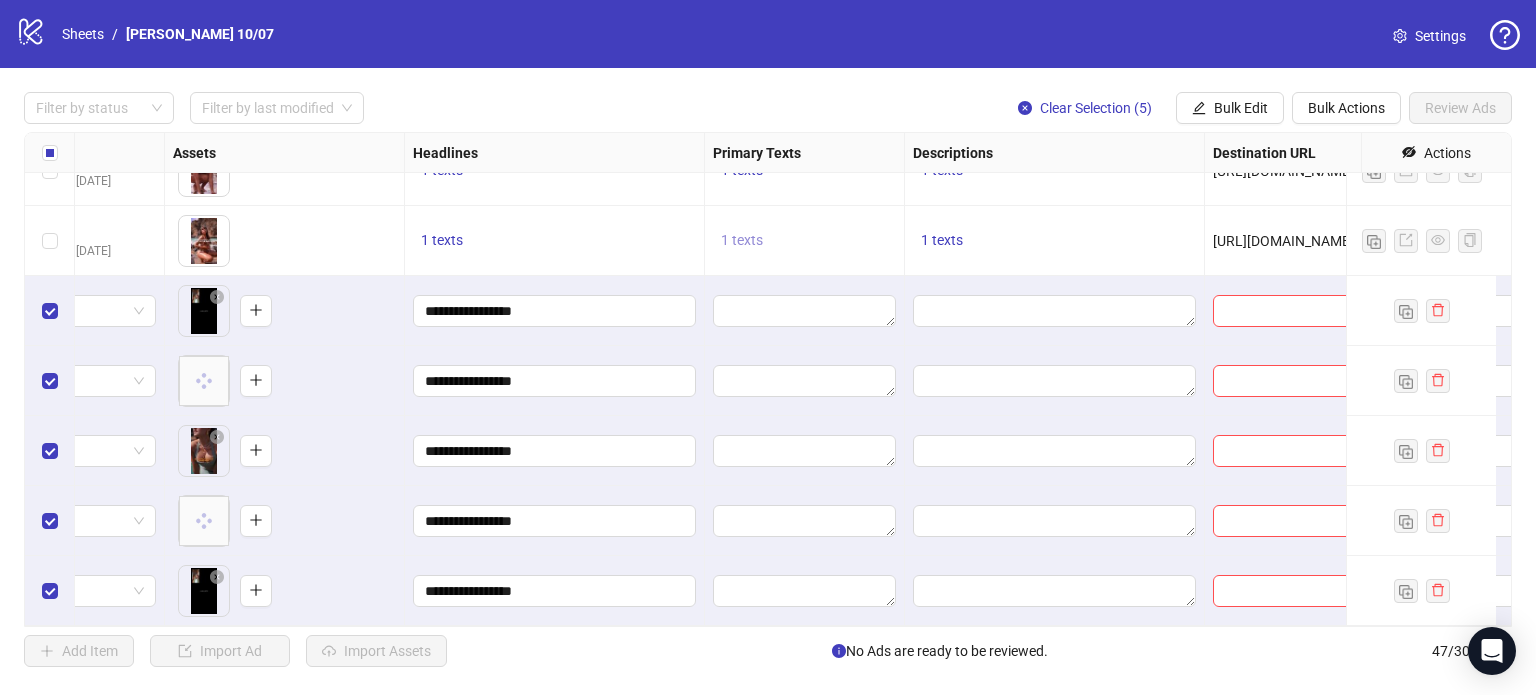 click on "1 texts" at bounding box center [742, 240] 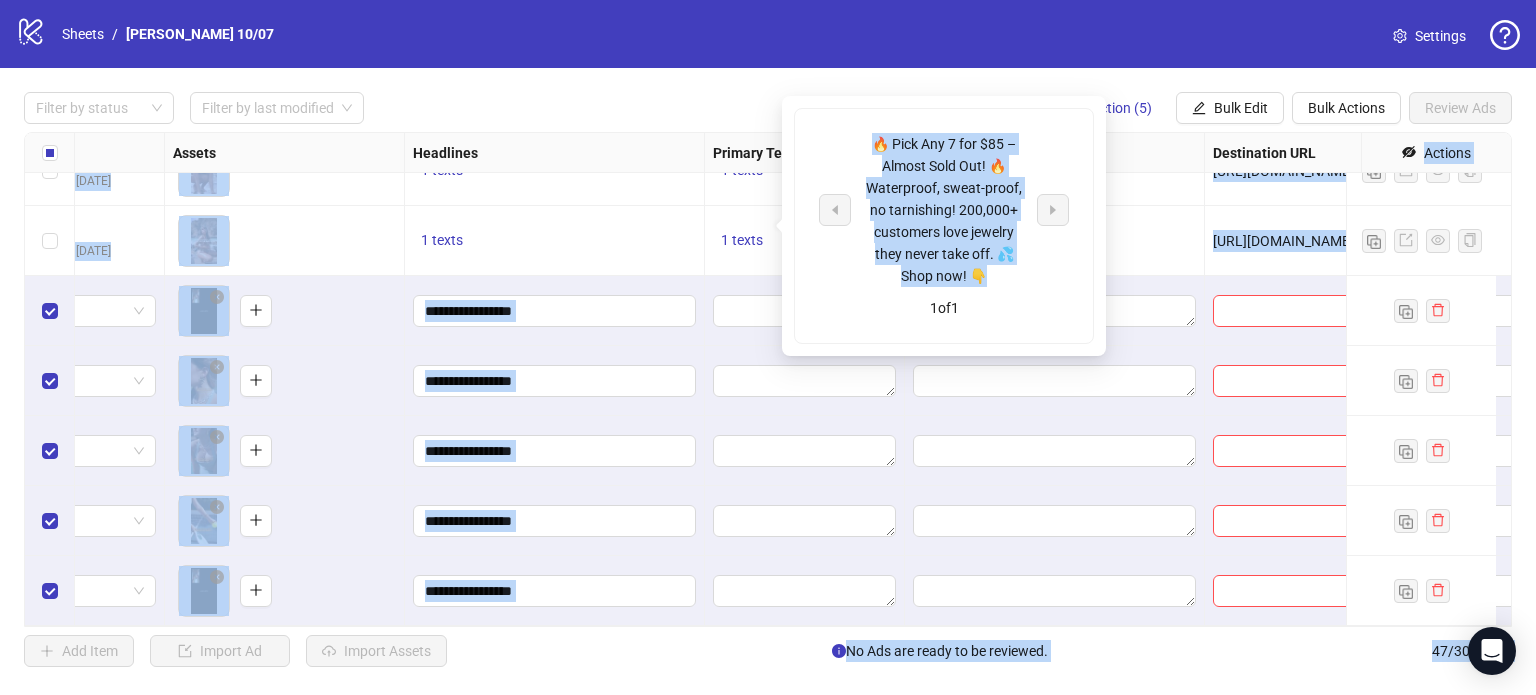 drag, startPoint x: 984, startPoint y: 270, endPoint x: 845, endPoint y: 79, distance: 236.22447 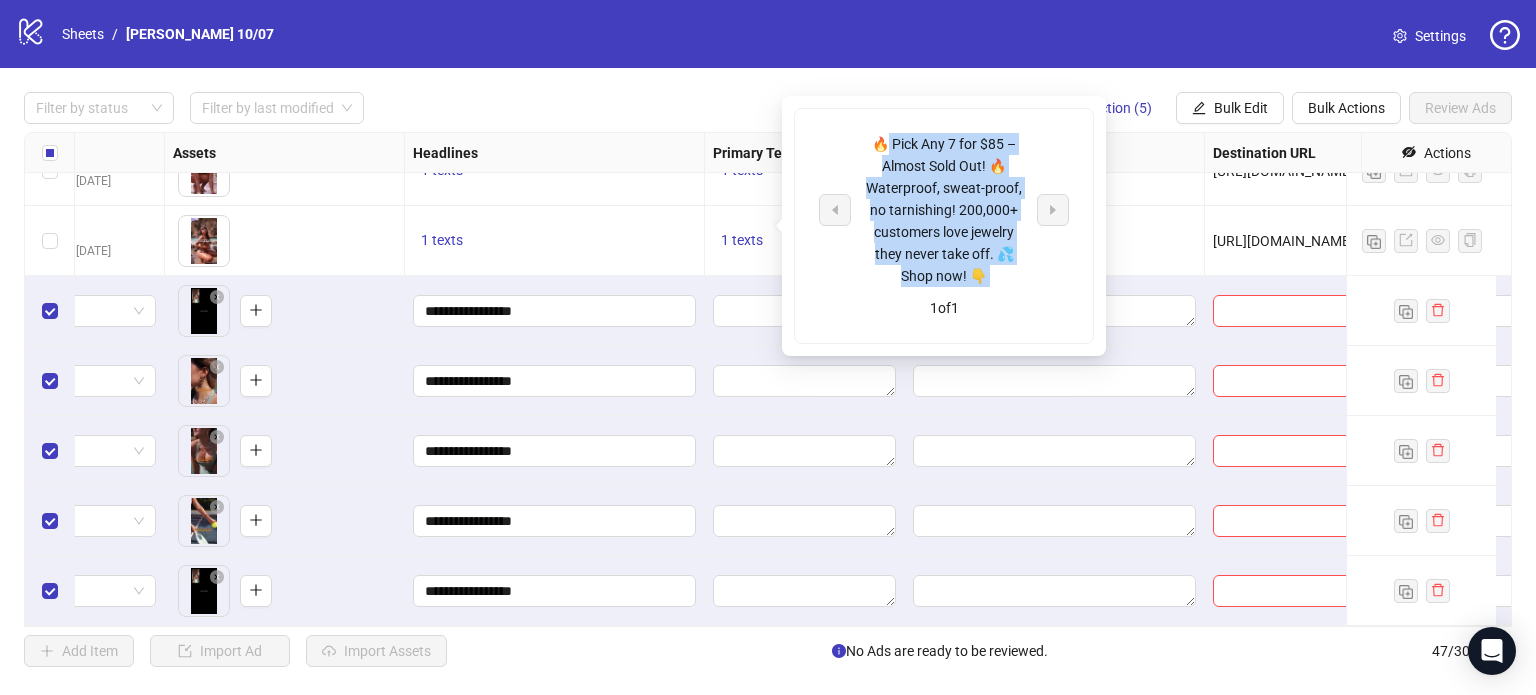 drag, startPoint x: 998, startPoint y: 274, endPoint x: 880, endPoint y: 146, distance: 174.09193 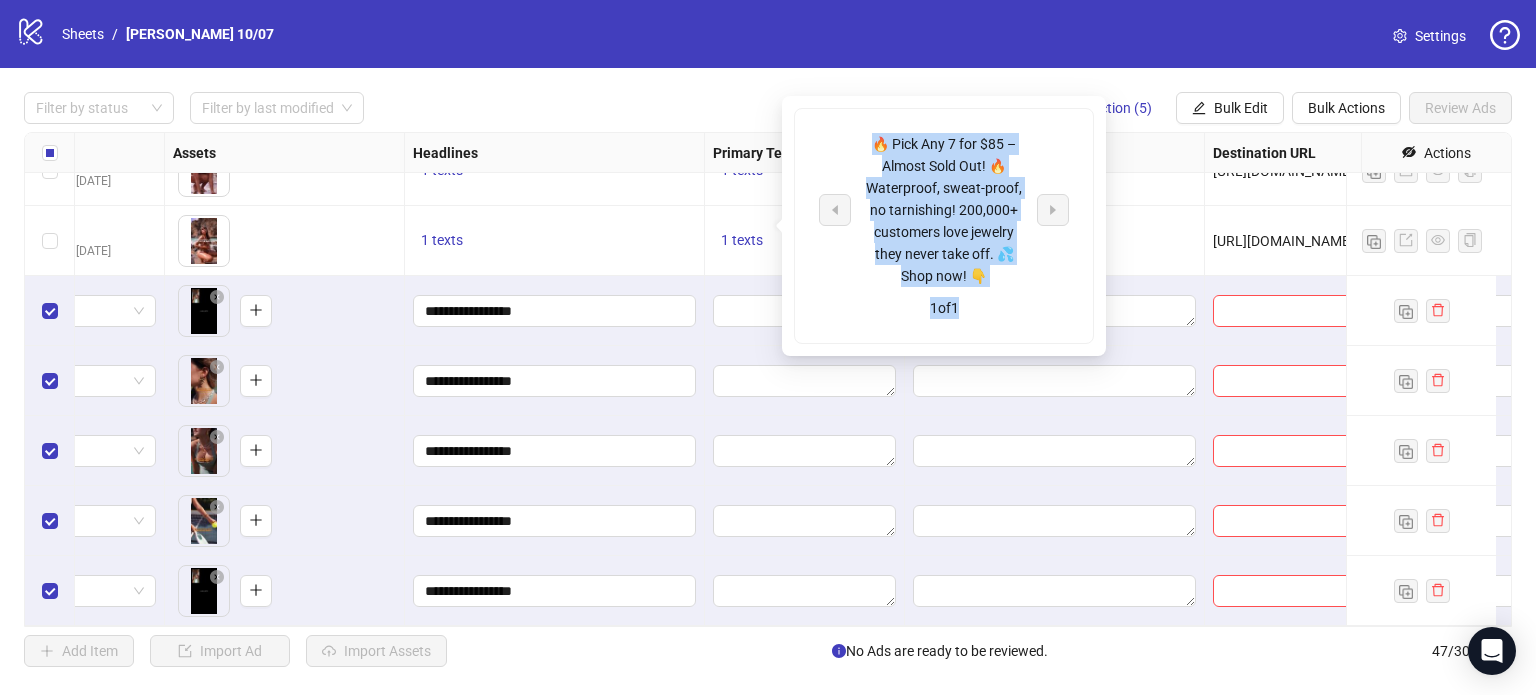 drag, startPoint x: 862, startPoint y: 139, endPoint x: 995, endPoint y: 293, distance: 203.4822 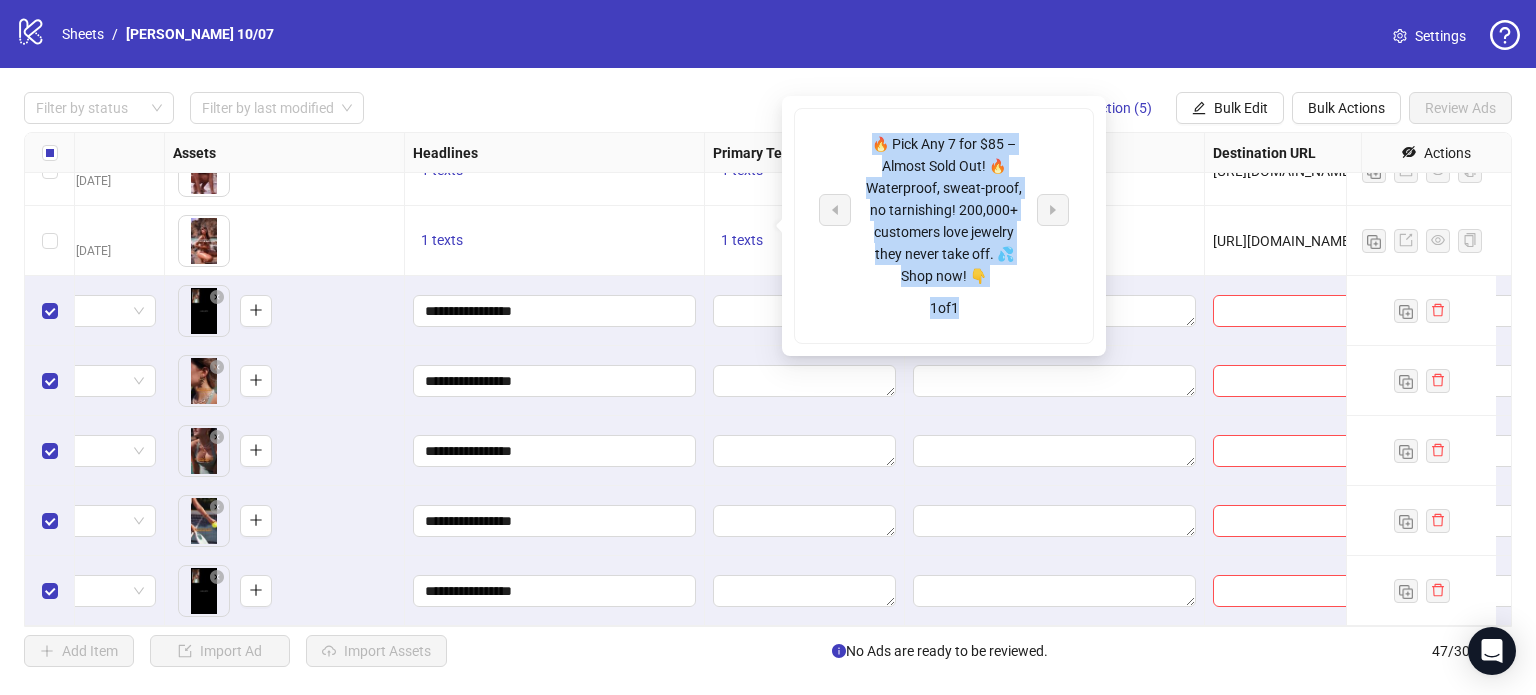 click on "🔥 Pick Any 7 for $85 – Almost Sold Out! 🔥 Waterproof, sweat-proof, no tarnishing! 200,000+ customers love jewelry they never take off. 💦 Shop now! 👇" at bounding box center [944, 210] 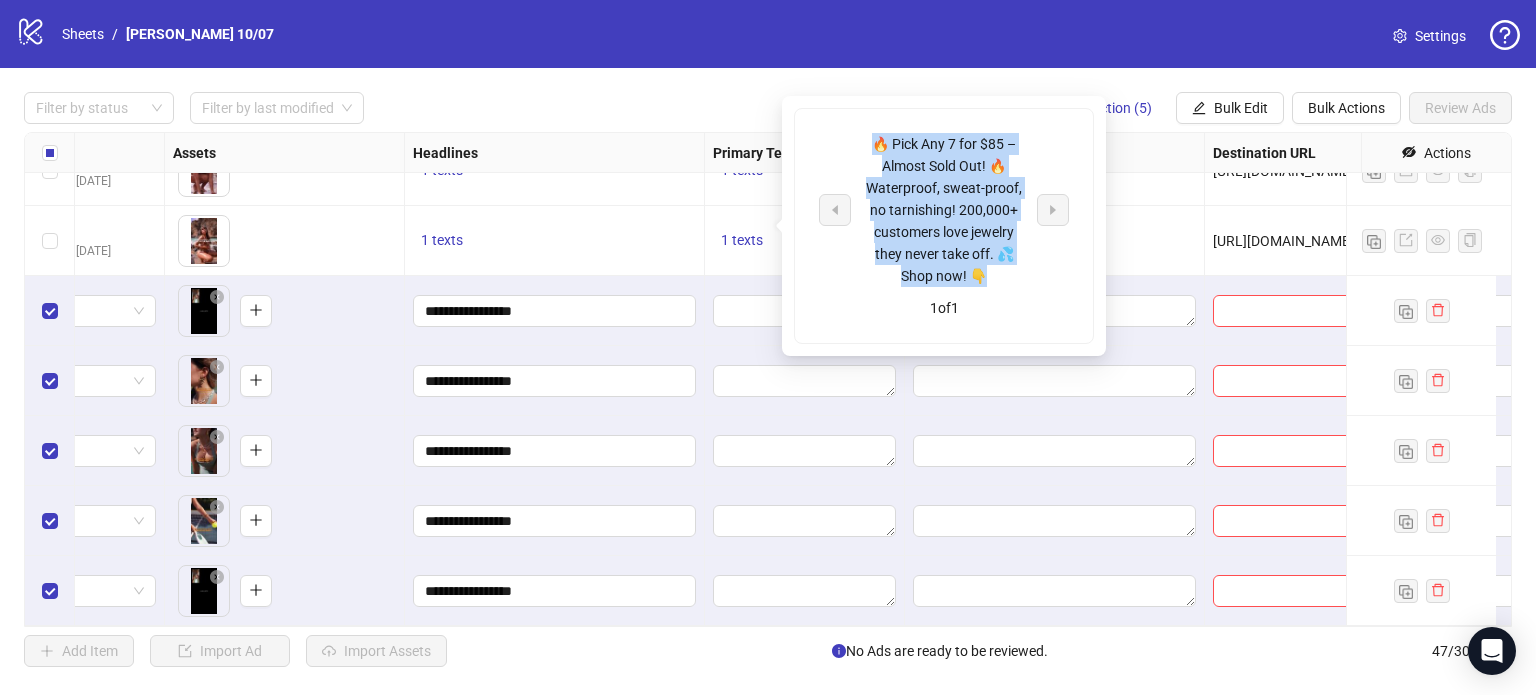 drag, startPoint x: 986, startPoint y: 267, endPoint x: 874, endPoint y: 138, distance: 170.83618 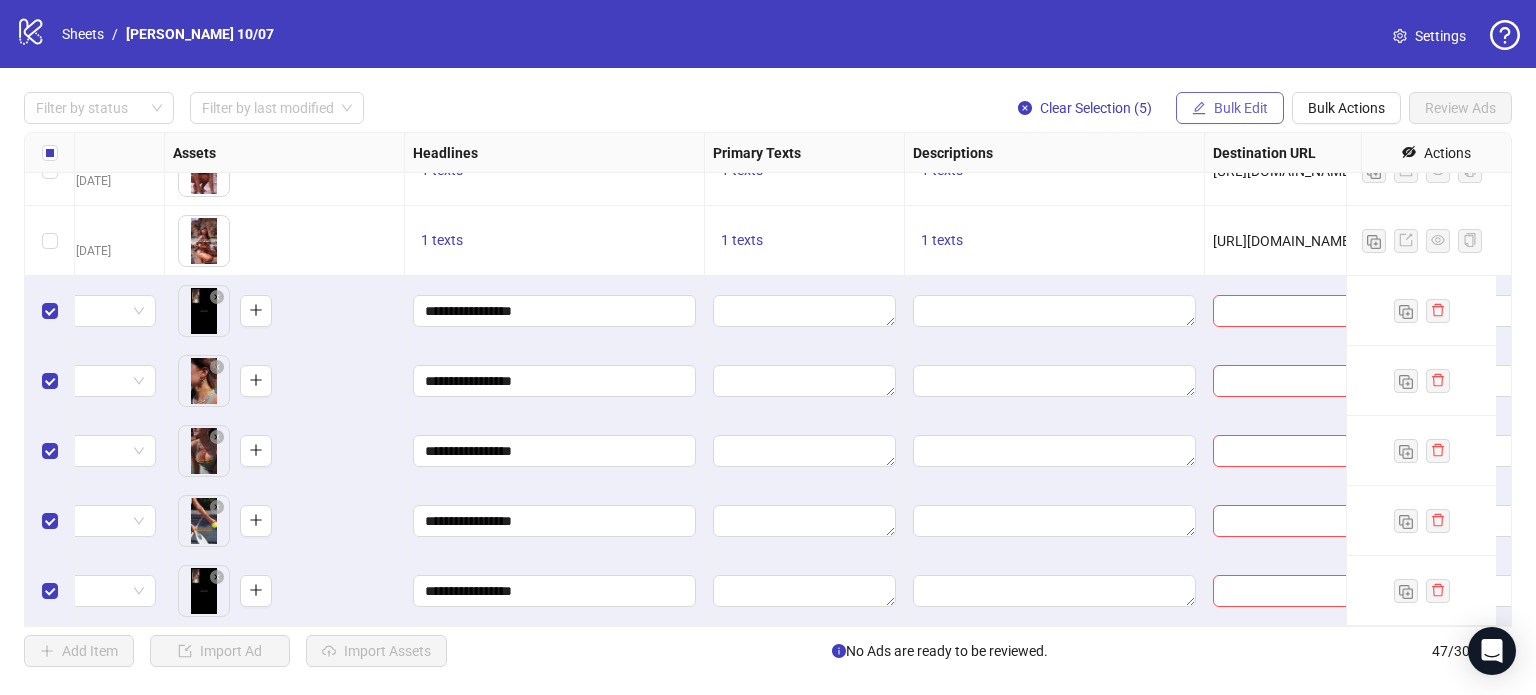 click on "Bulk Edit" at bounding box center [1230, 108] 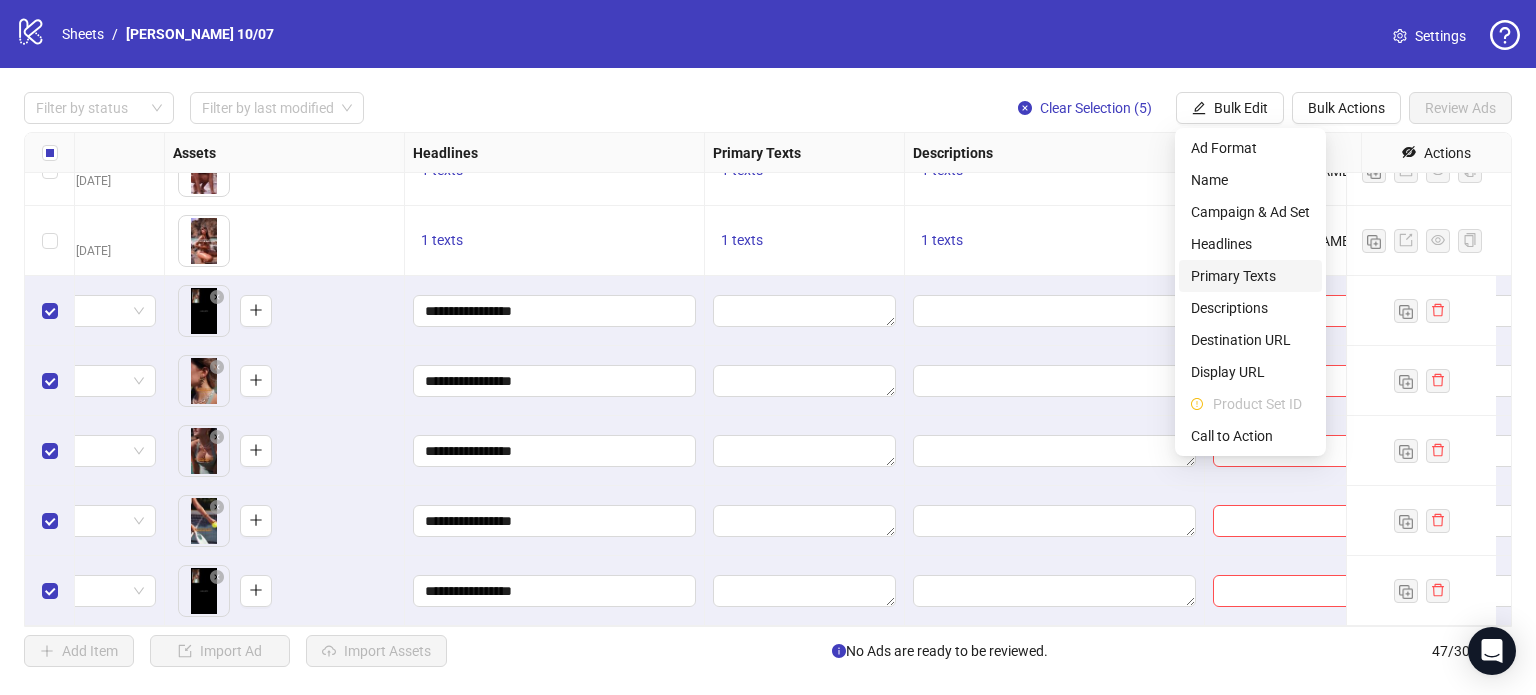 click on "Primary Texts" at bounding box center (1250, 276) 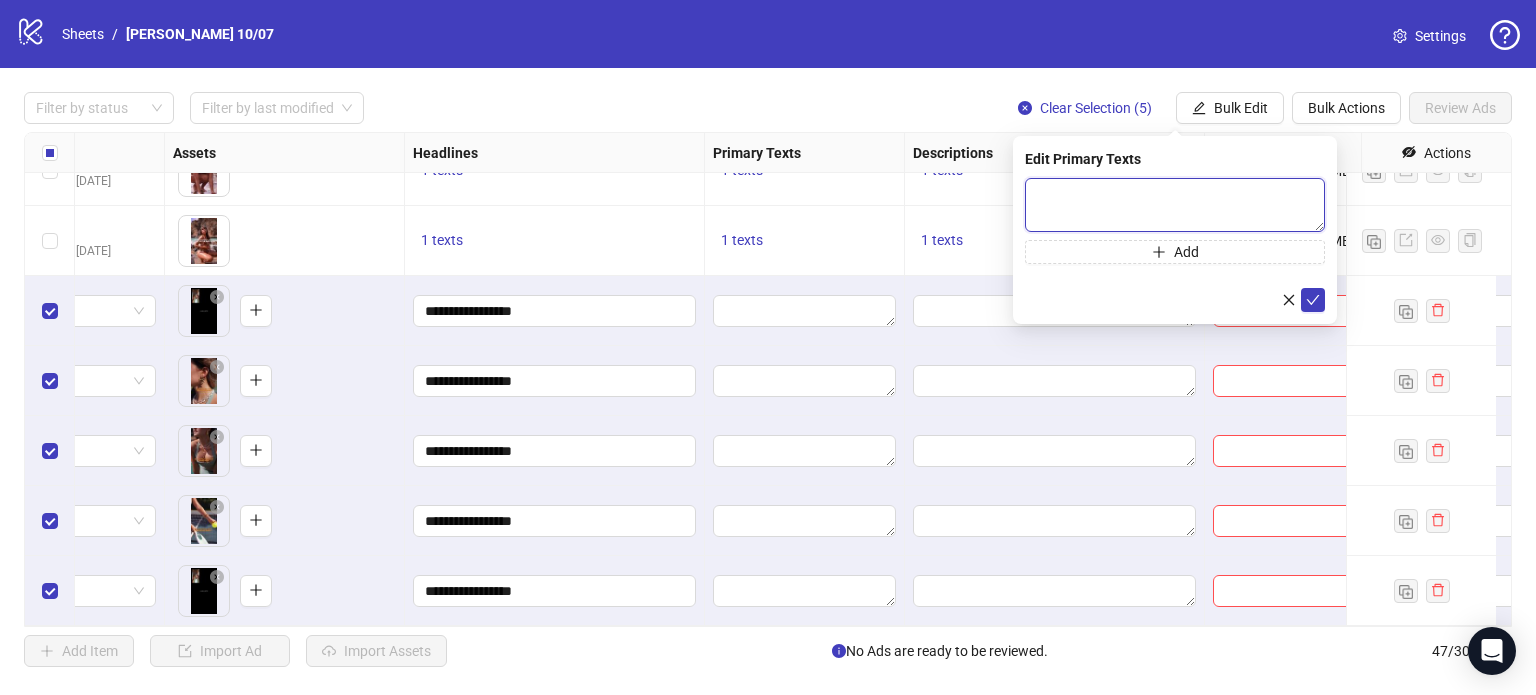 paste on "**********" 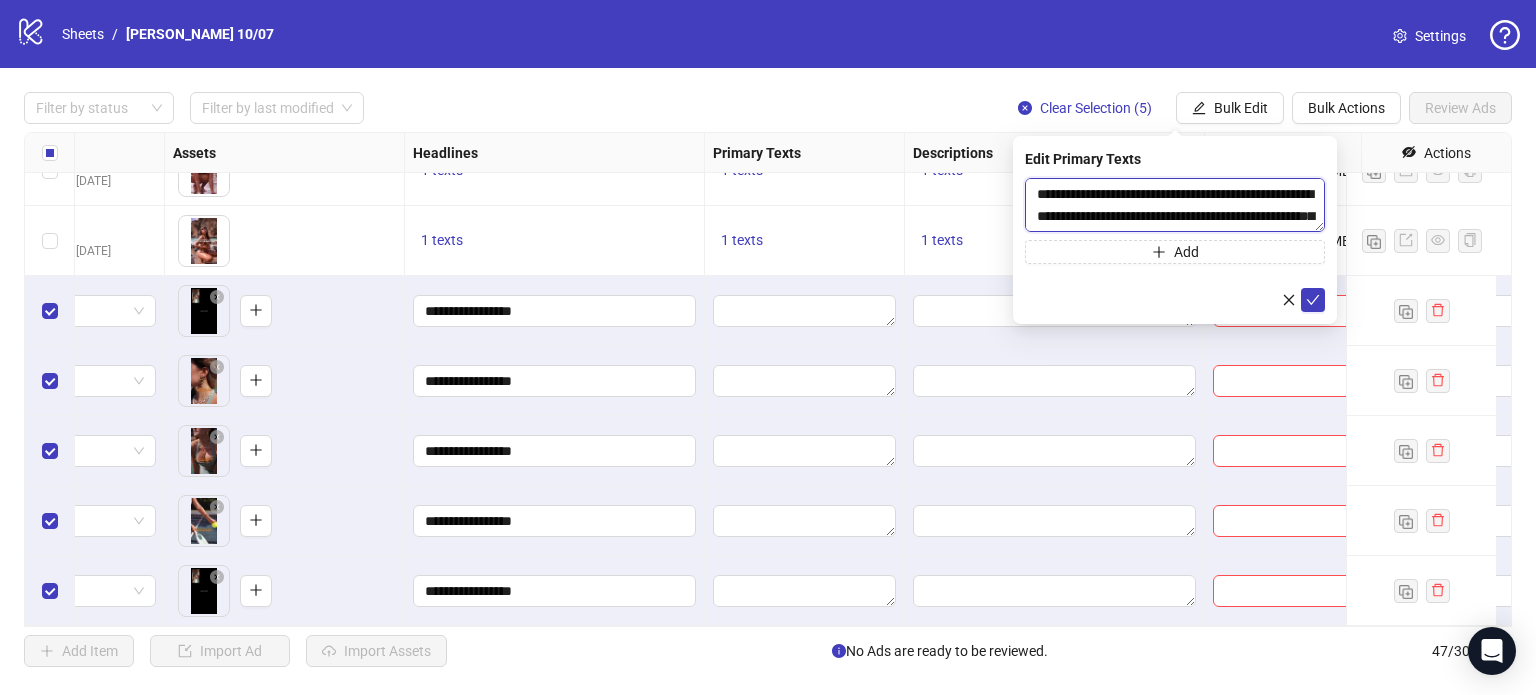 scroll, scrollTop: 60, scrollLeft: 0, axis: vertical 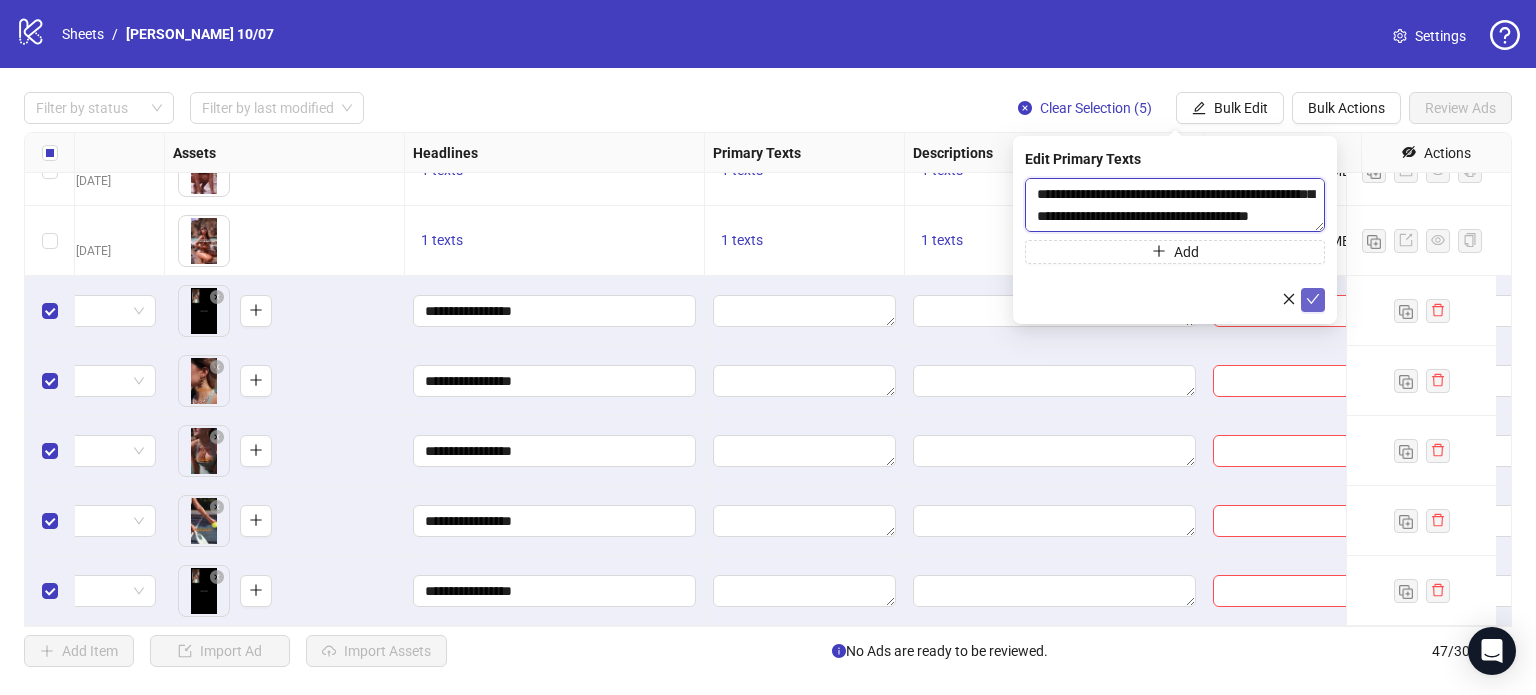 type on "**********" 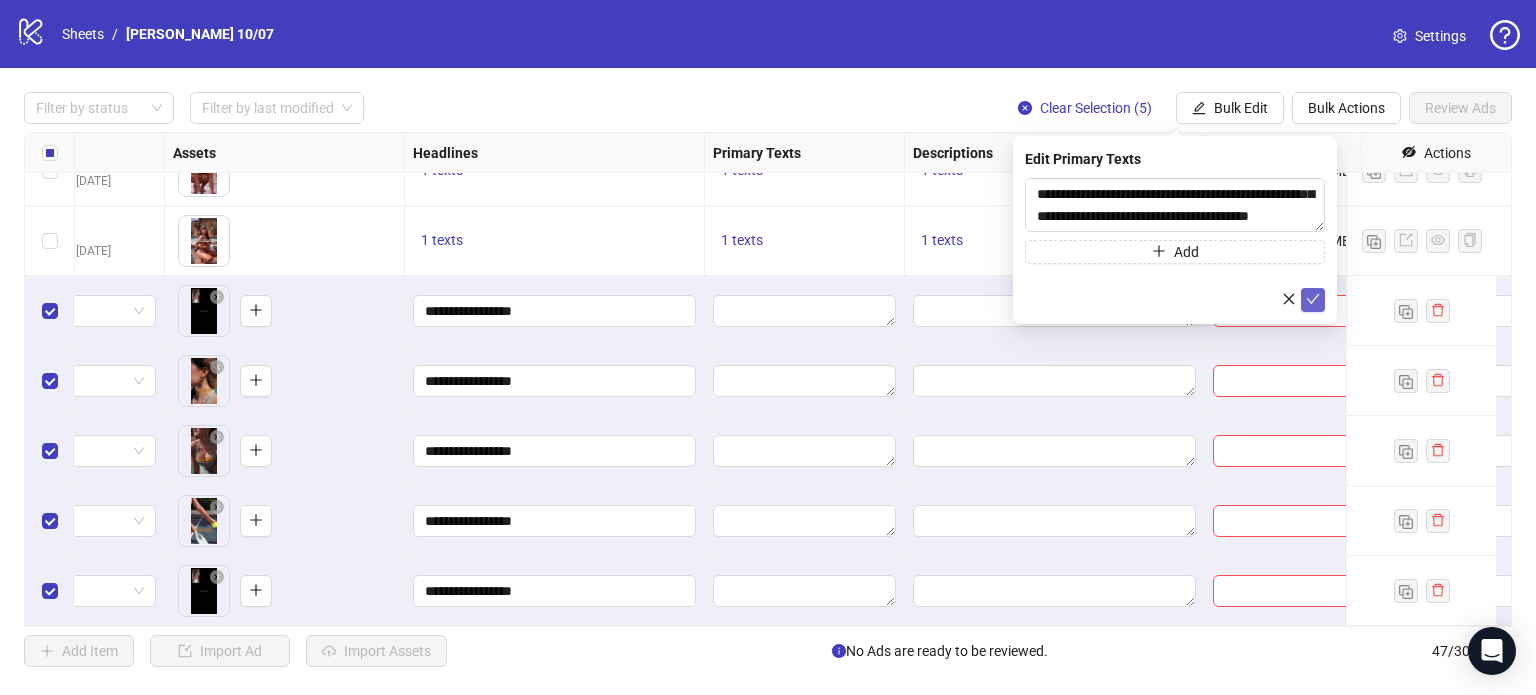 click at bounding box center [1313, 300] 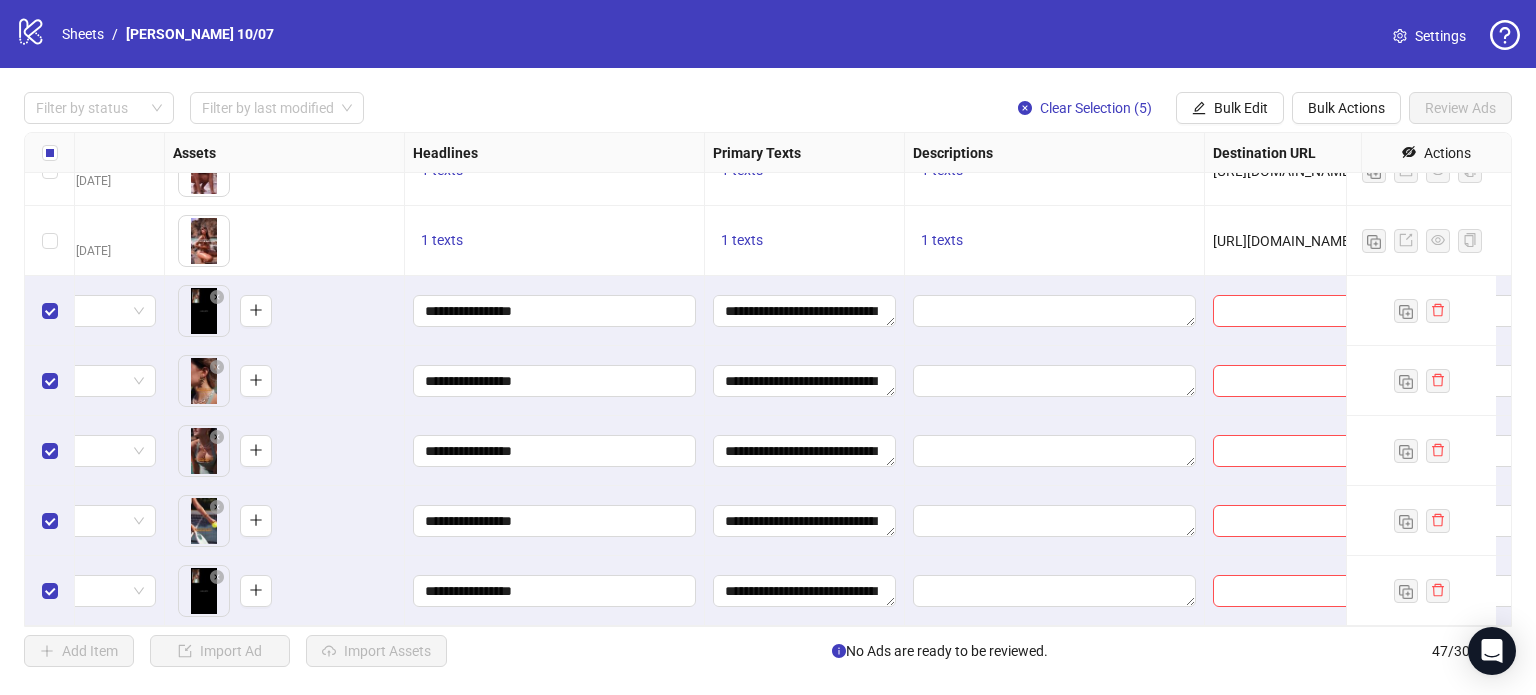 scroll, scrollTop: 2852, scrollLeft: 1144, axis: both 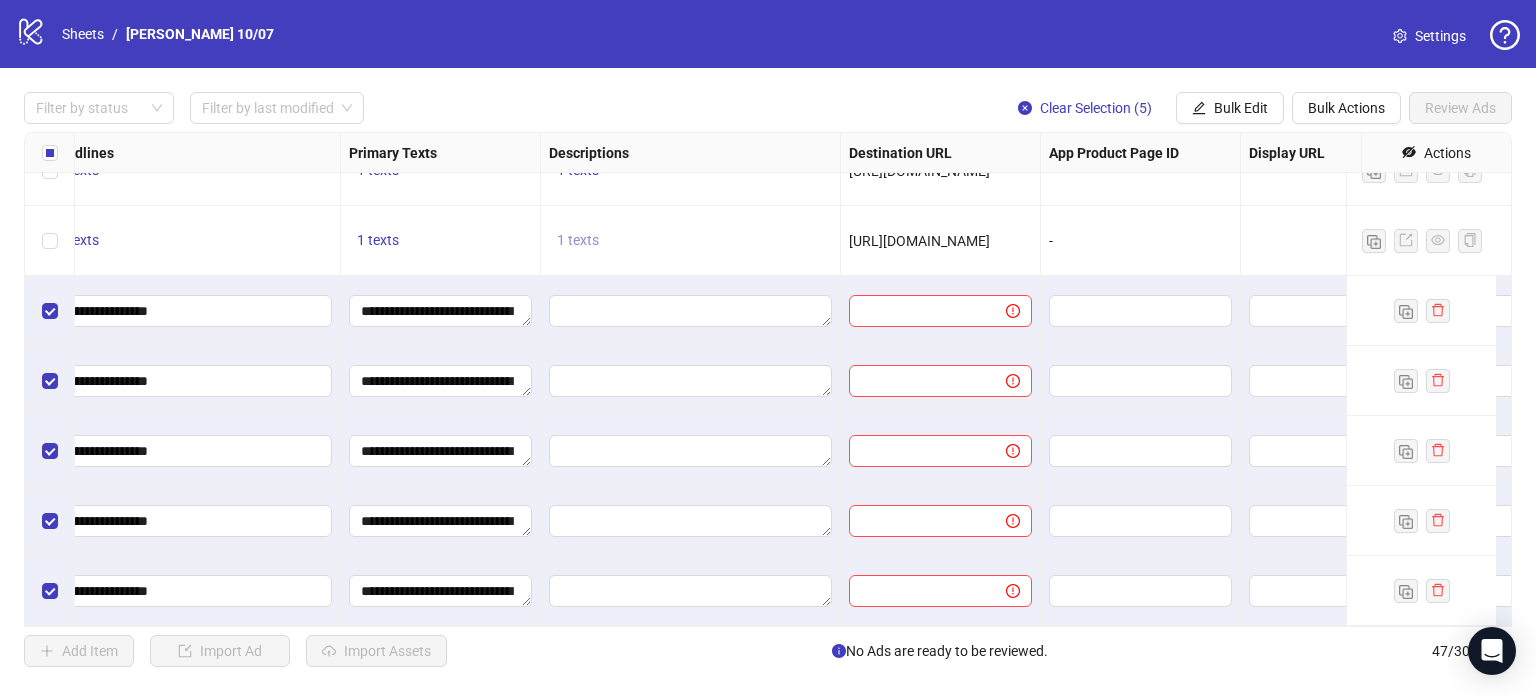 click on "1 texts" at bounding box center (578, 240) 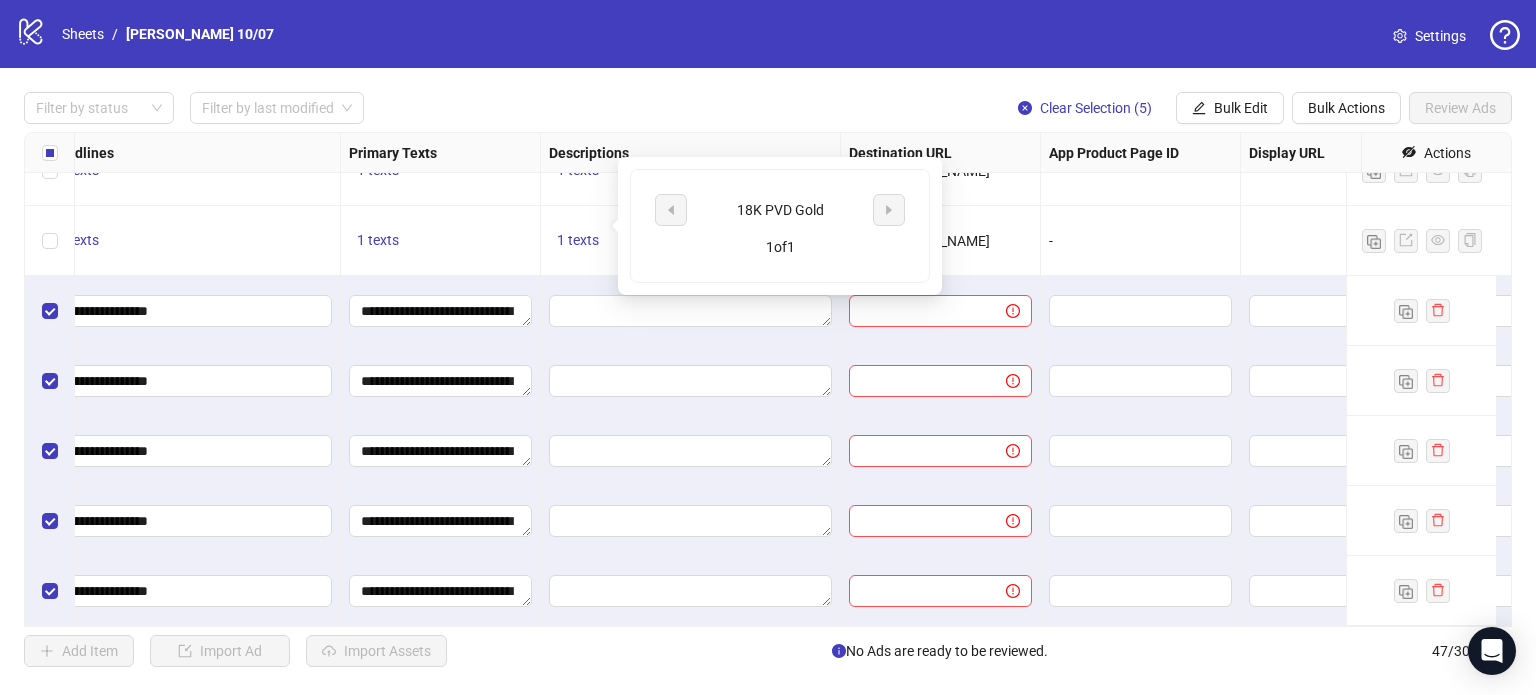 click on "18K PVD Gold" at bounding box center (780, 210) 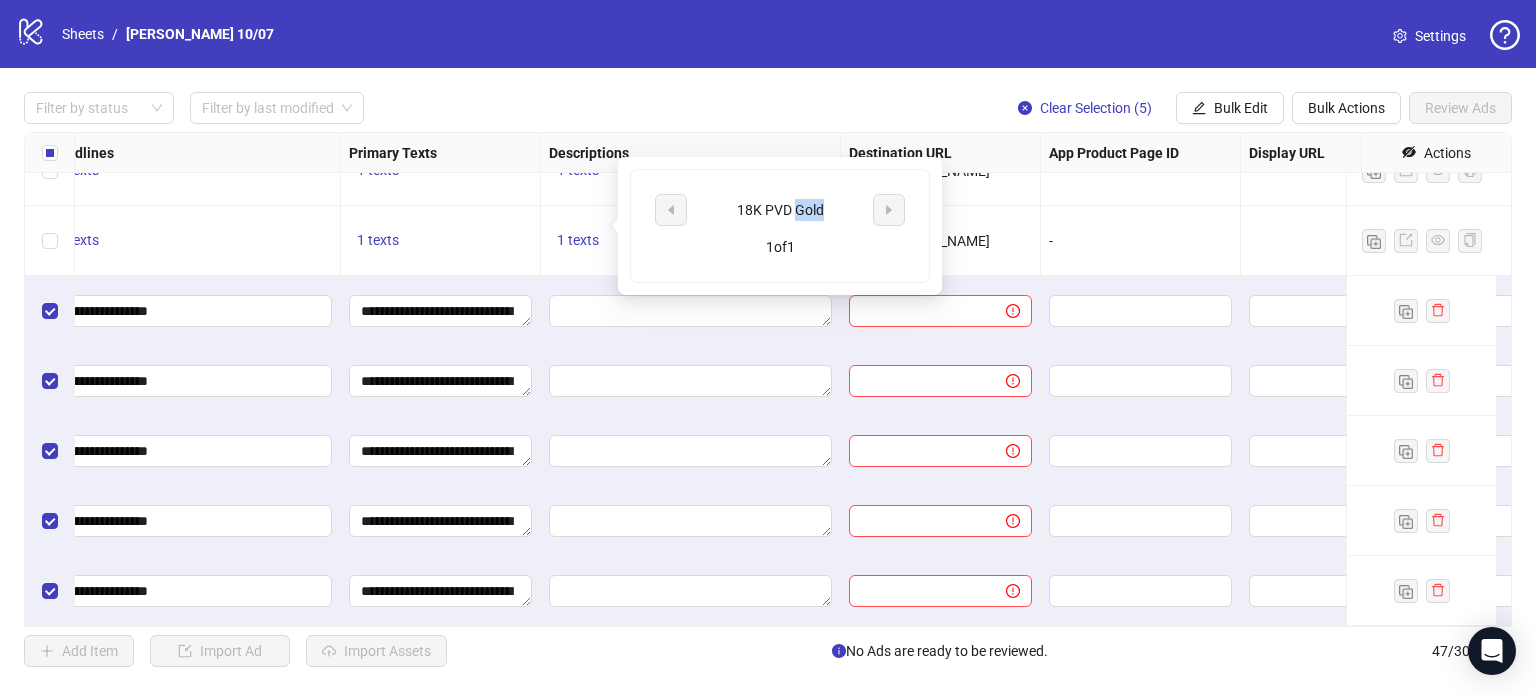 click on "18K PVD Gold" at bounding box center [780, 210] 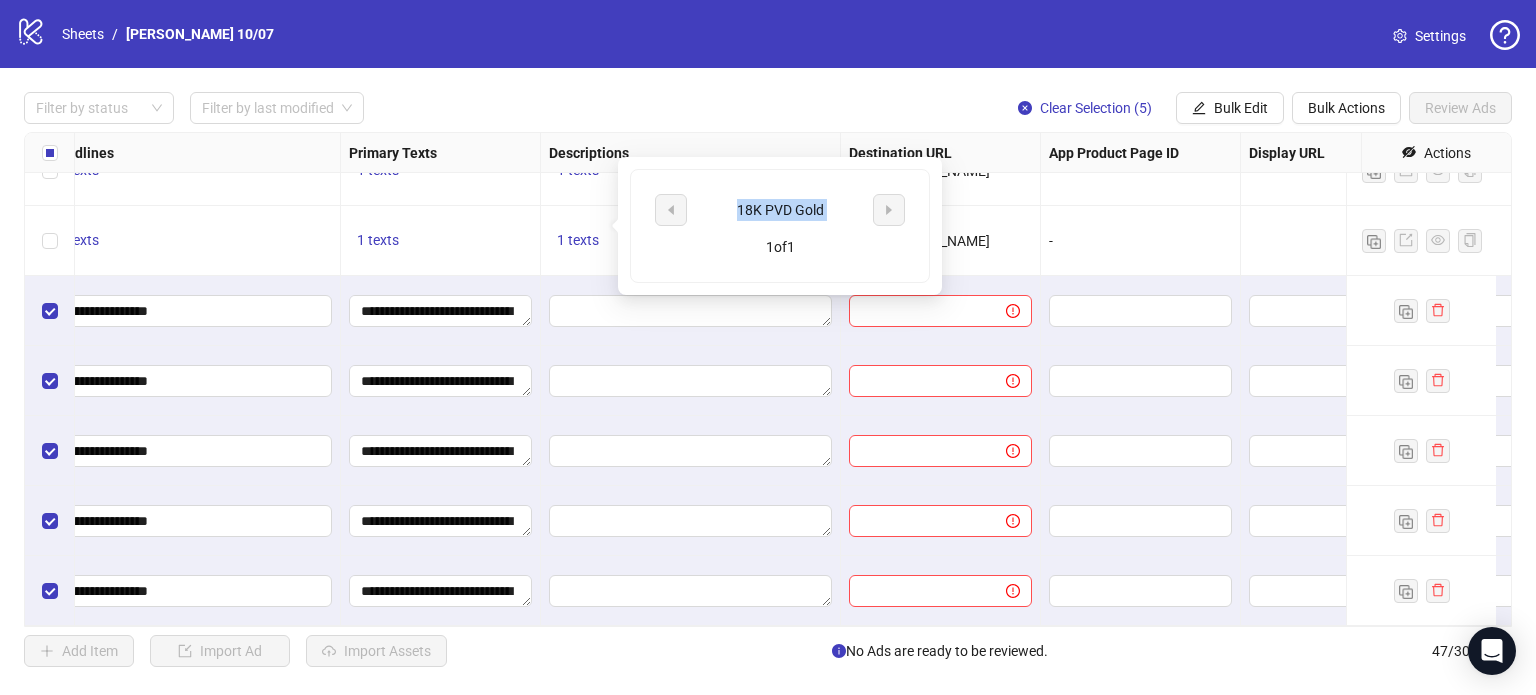 click on "18K PVD Gold" at bounding box center (780, 210) 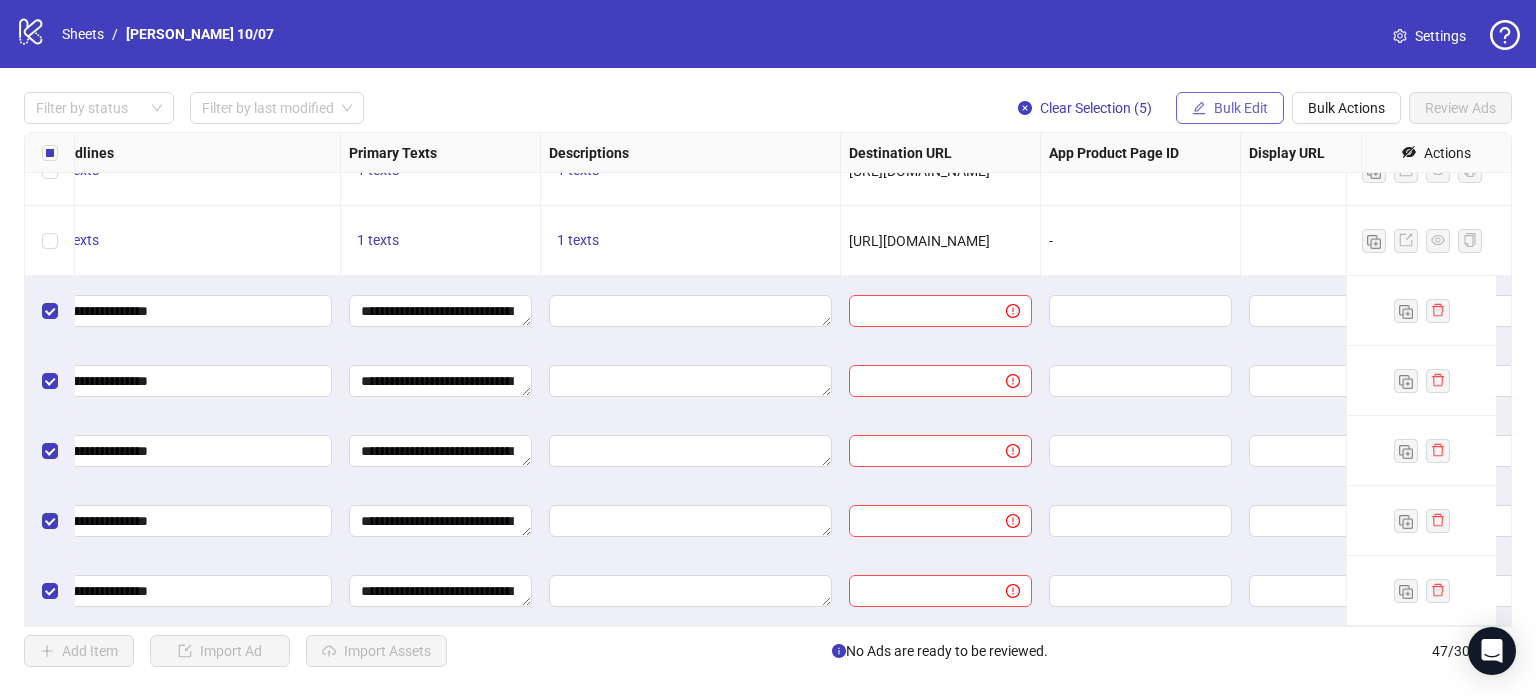 click on "Bulk Edit" at bounding box center [1241, 108] 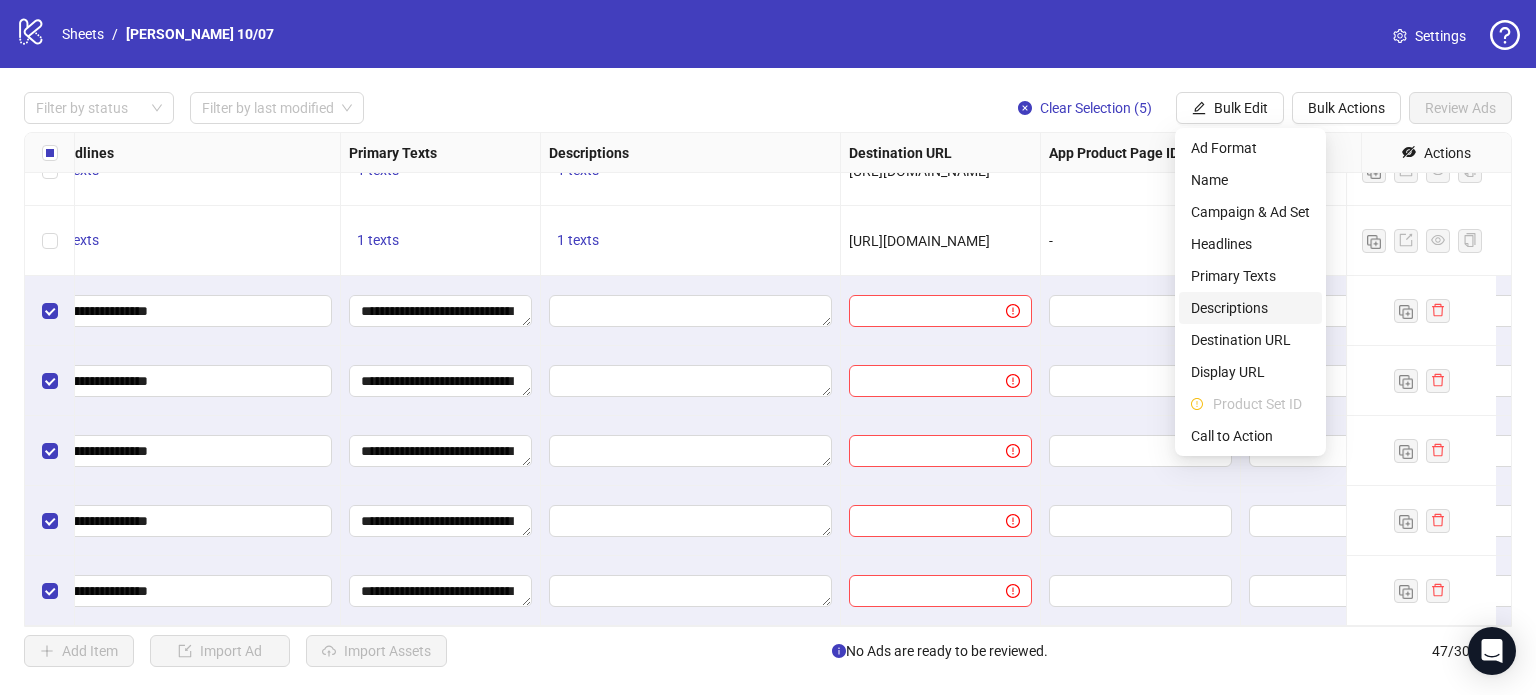 click on "Descriptions" at bounding box center [1250, 308] 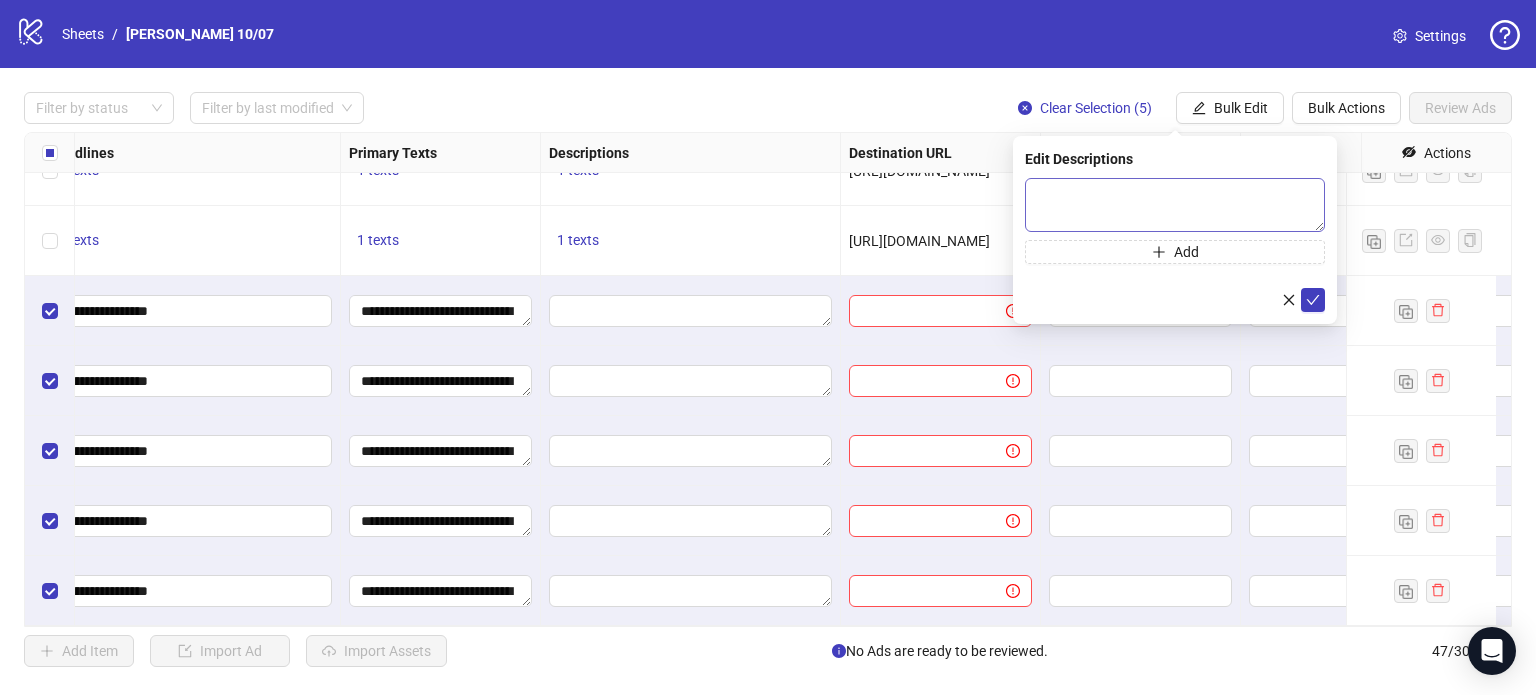 drag, startPoint x: 1128, startPoint y: 175, endPoint x: 1080, endPoint y: 193, distance: 51.264023 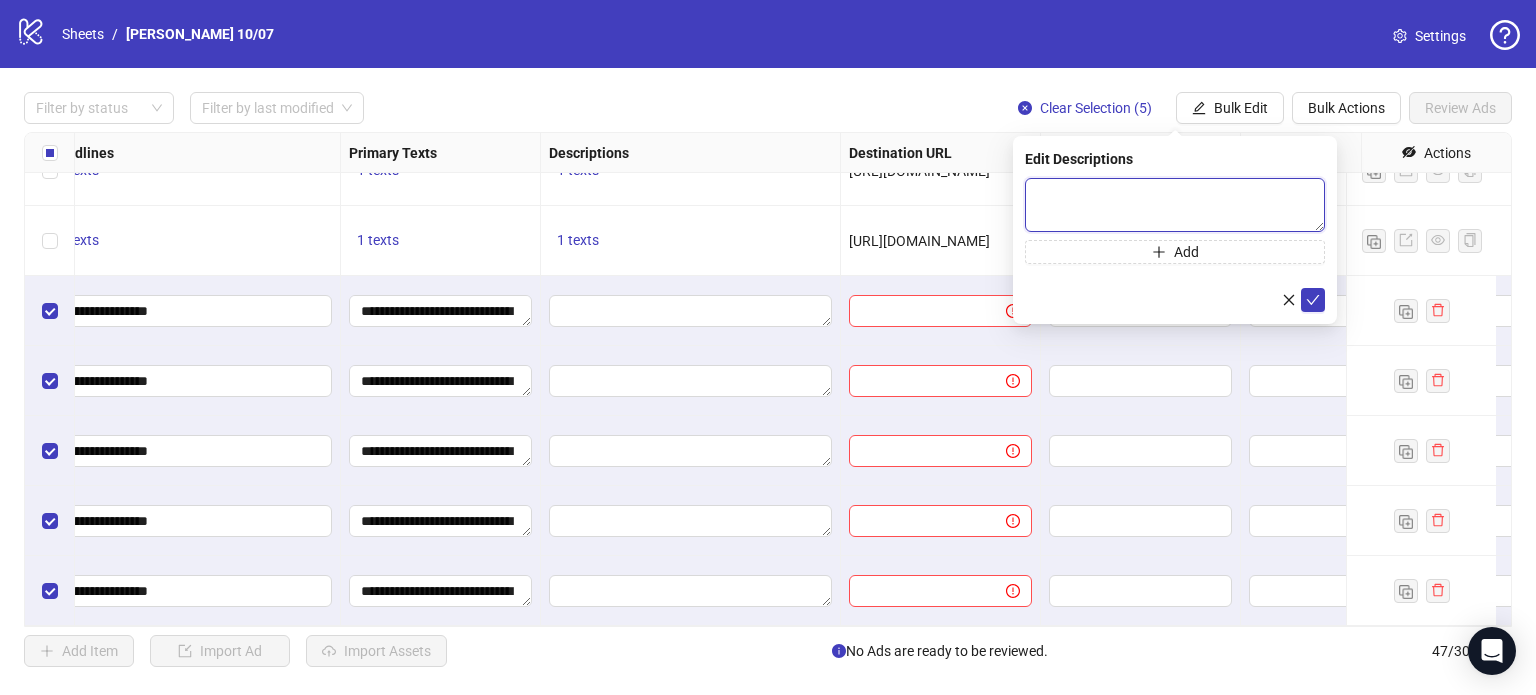 click at bounding box center [1175, 205] 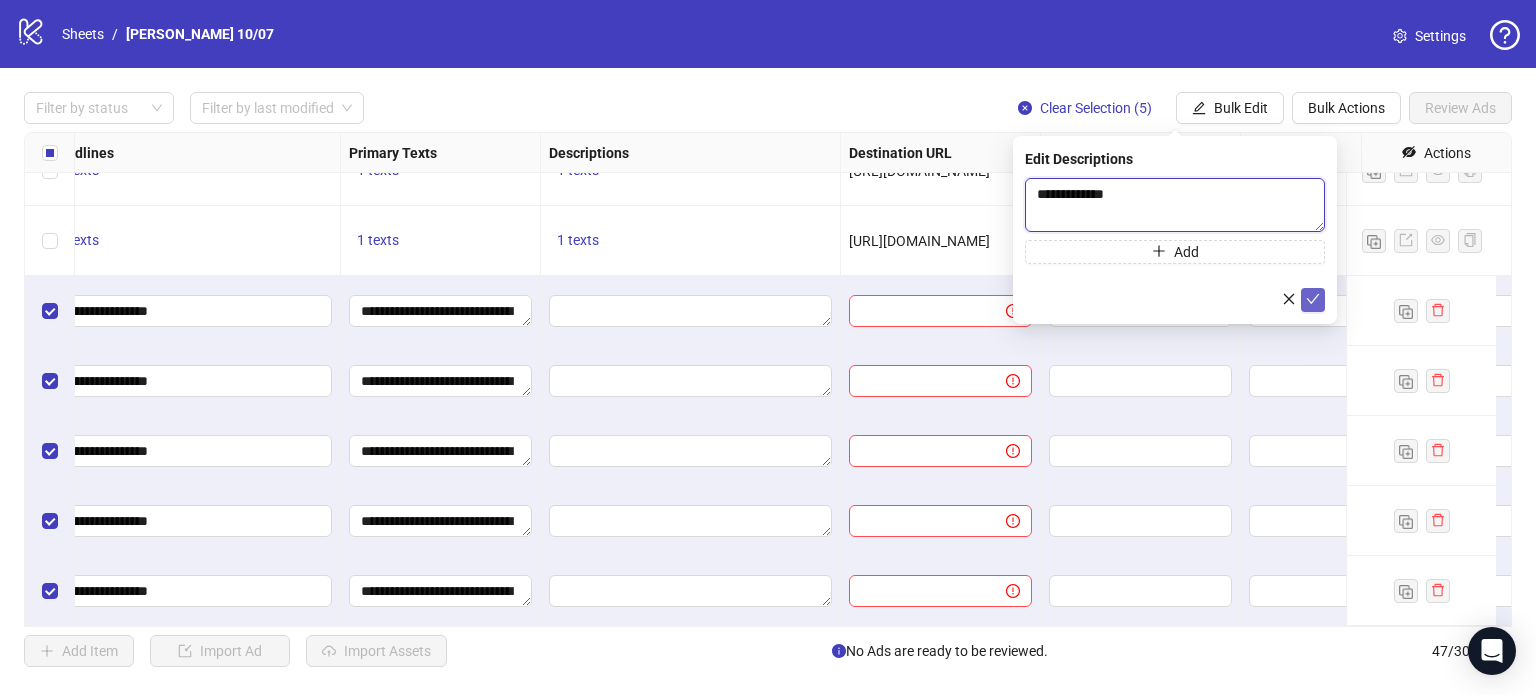 type on "**********" 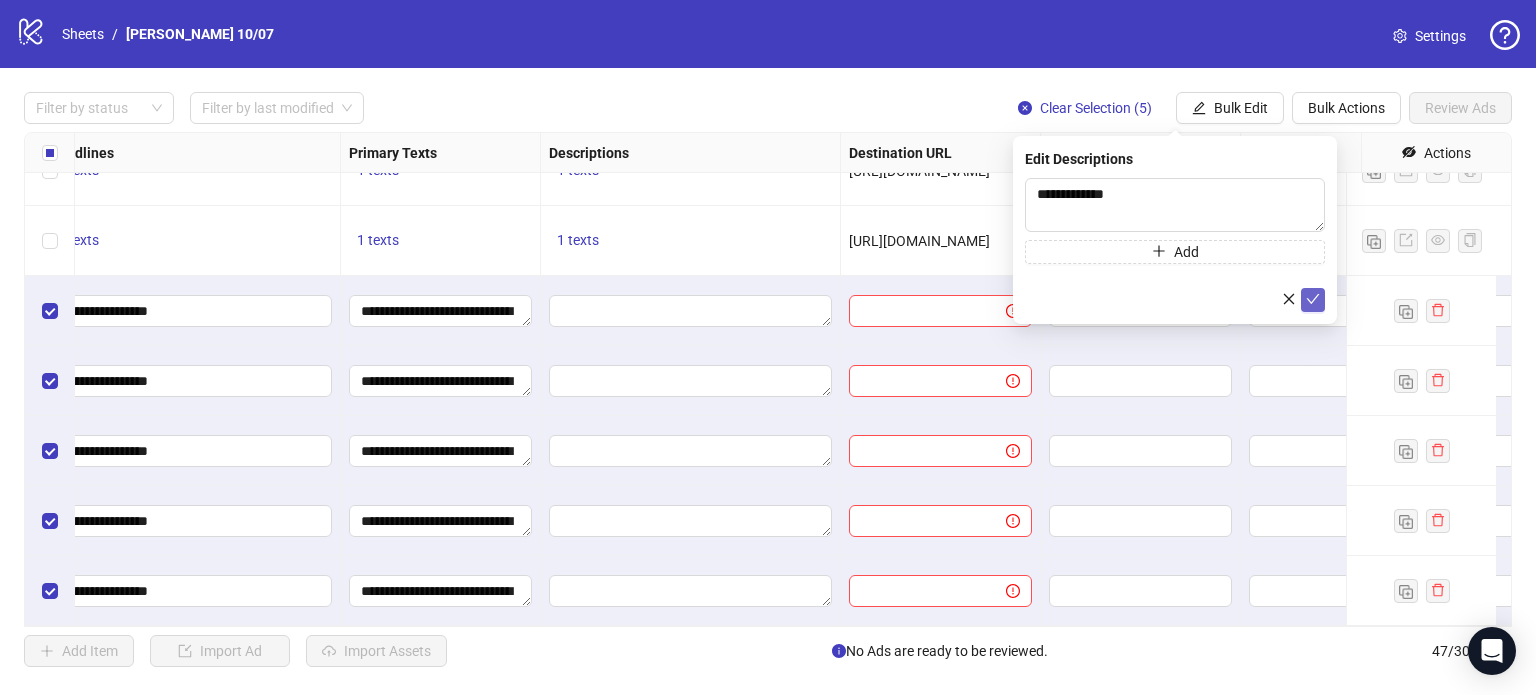 click 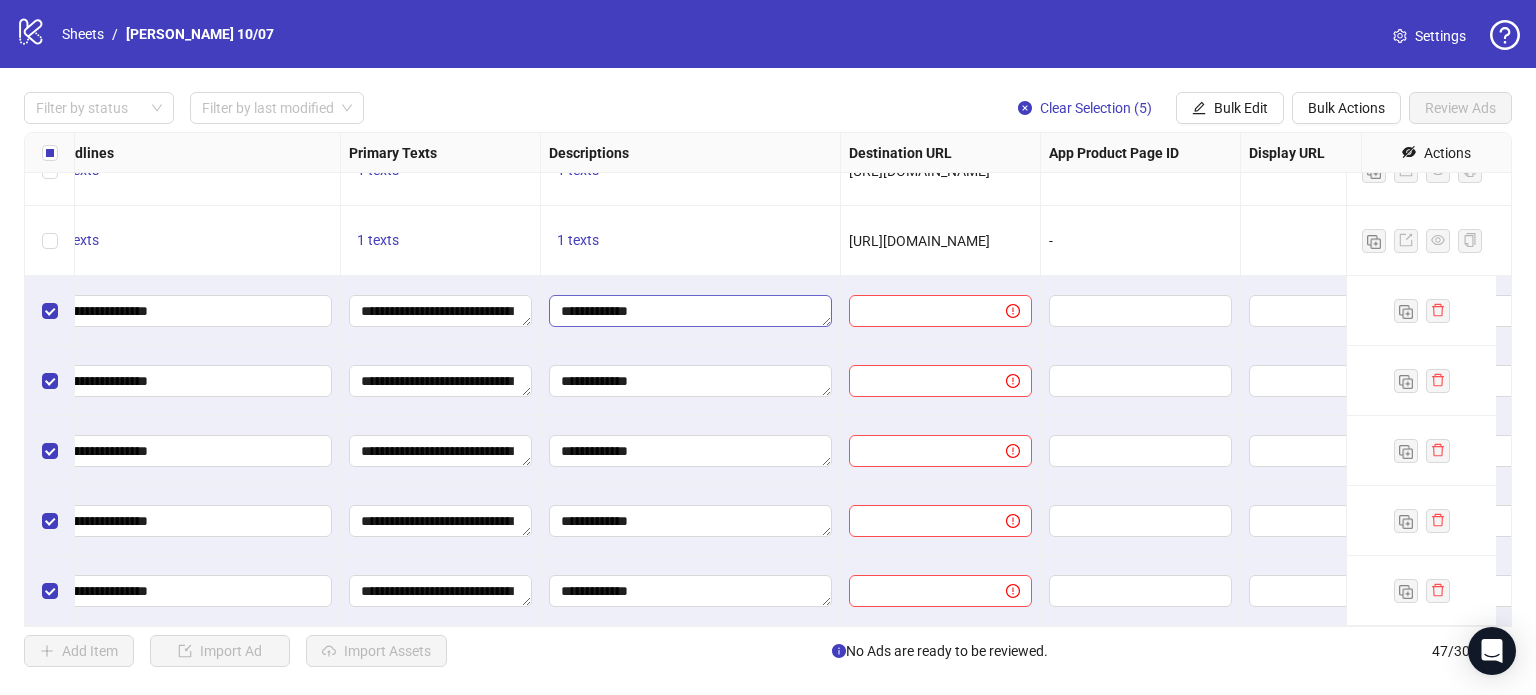 scroll, scrollTop: 2852, scrollLeft: 1258, axis: both 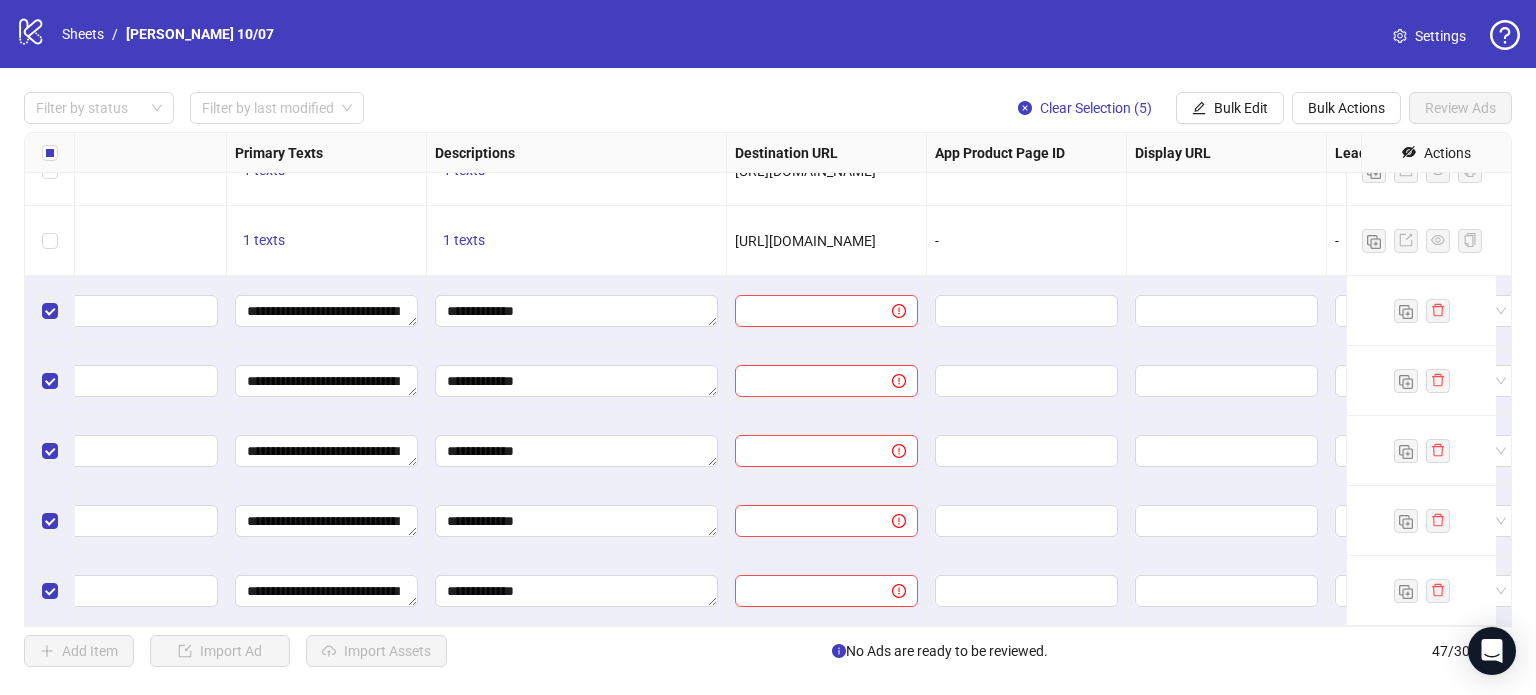 click on "[URL][DOMAIN_NAME]" at bounding box center [805, 241] 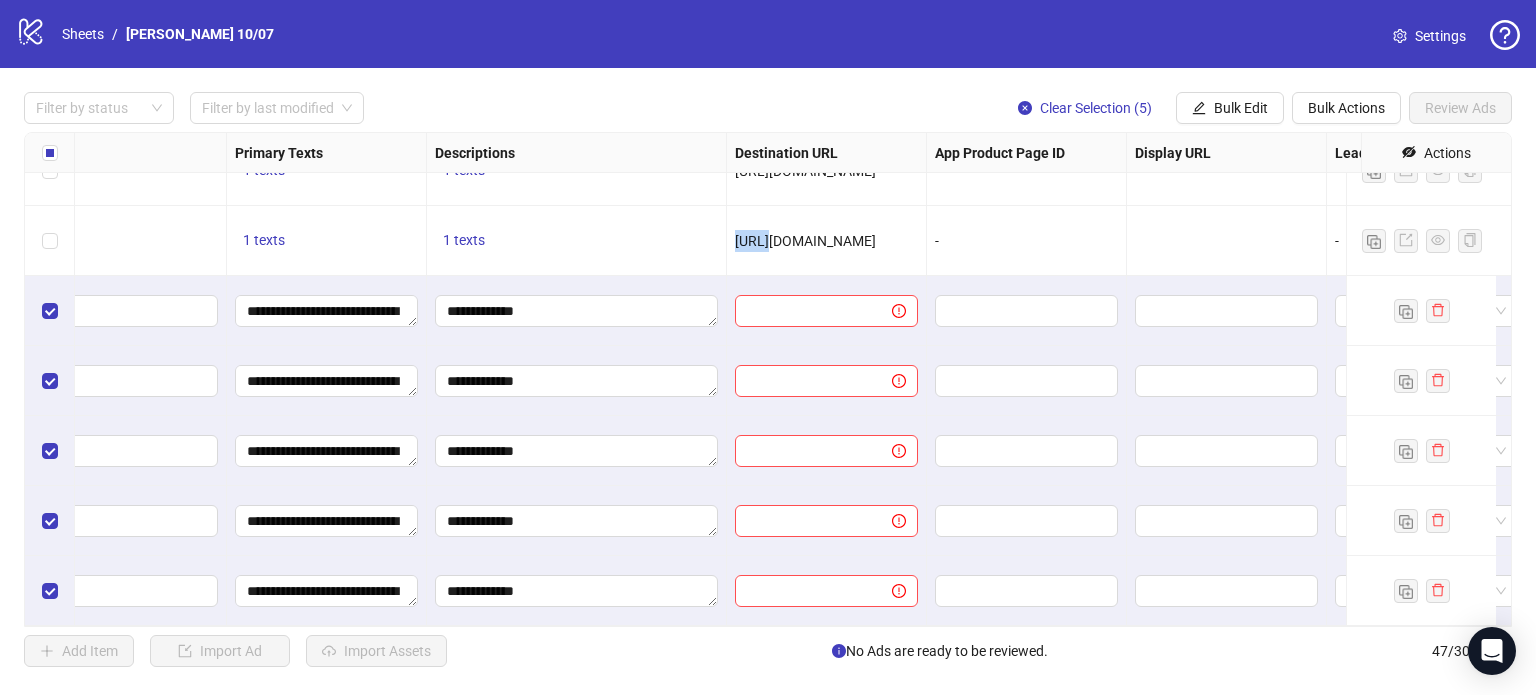 click on "[URL][DOMAIN_NAME]" at bounding box center [805, 241] 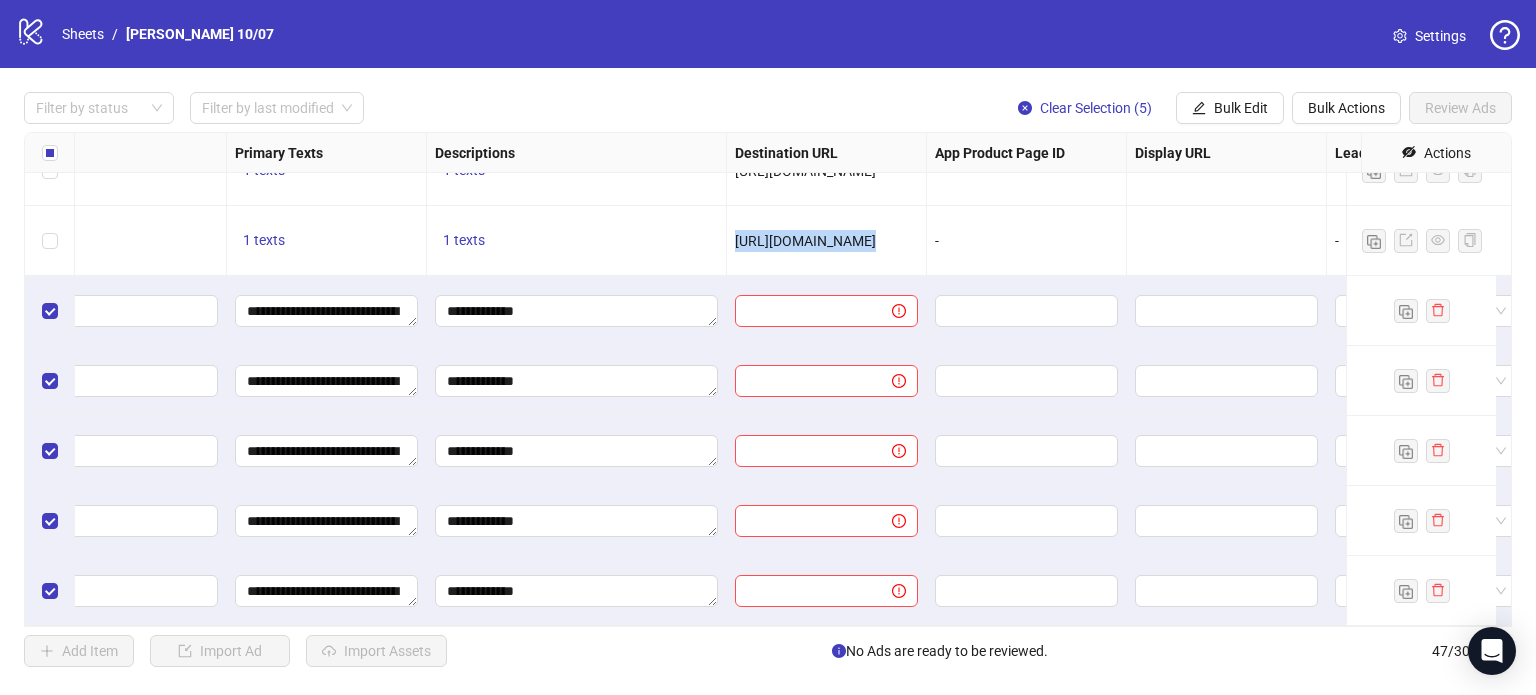 click on "[URL][DOMAIN_NAME]" at bounding box center (805, 241) 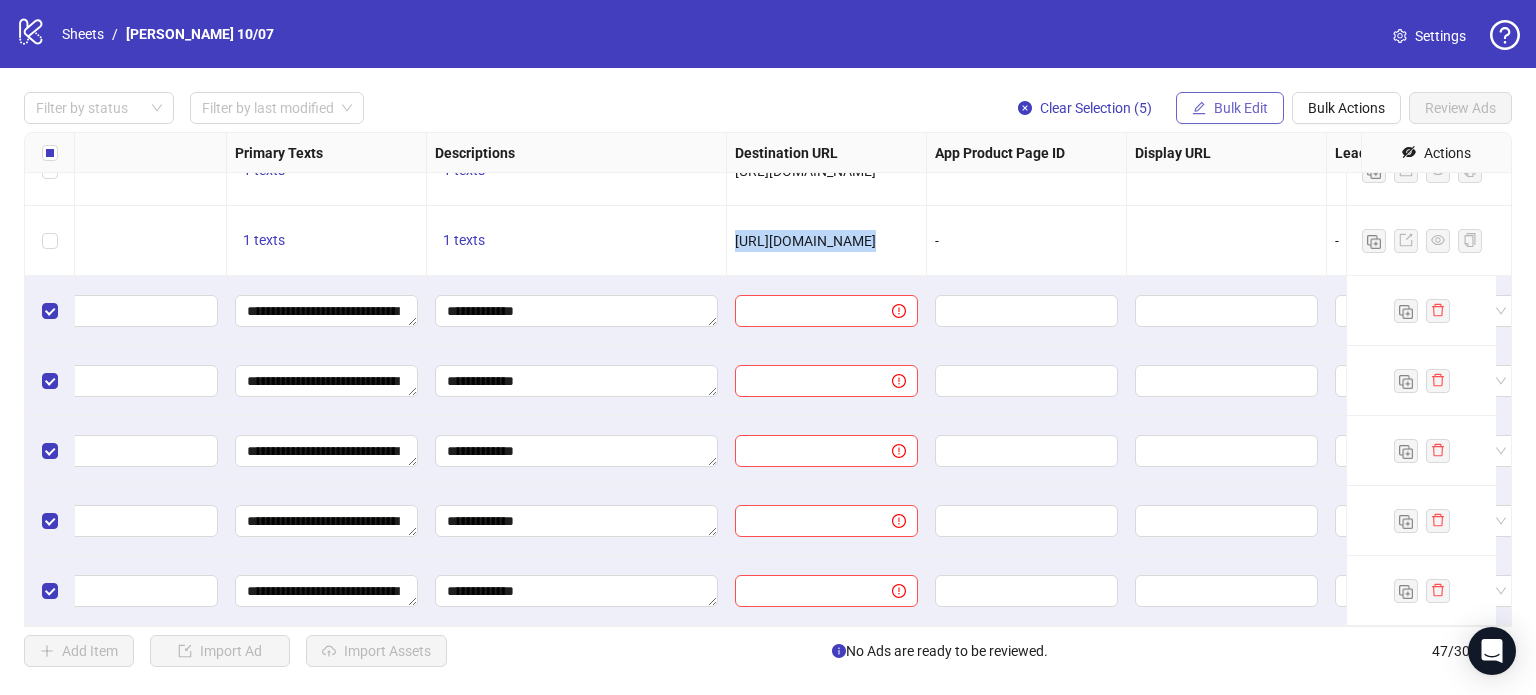 click on "Bulk Edit" at bounding box center [1241, 108] 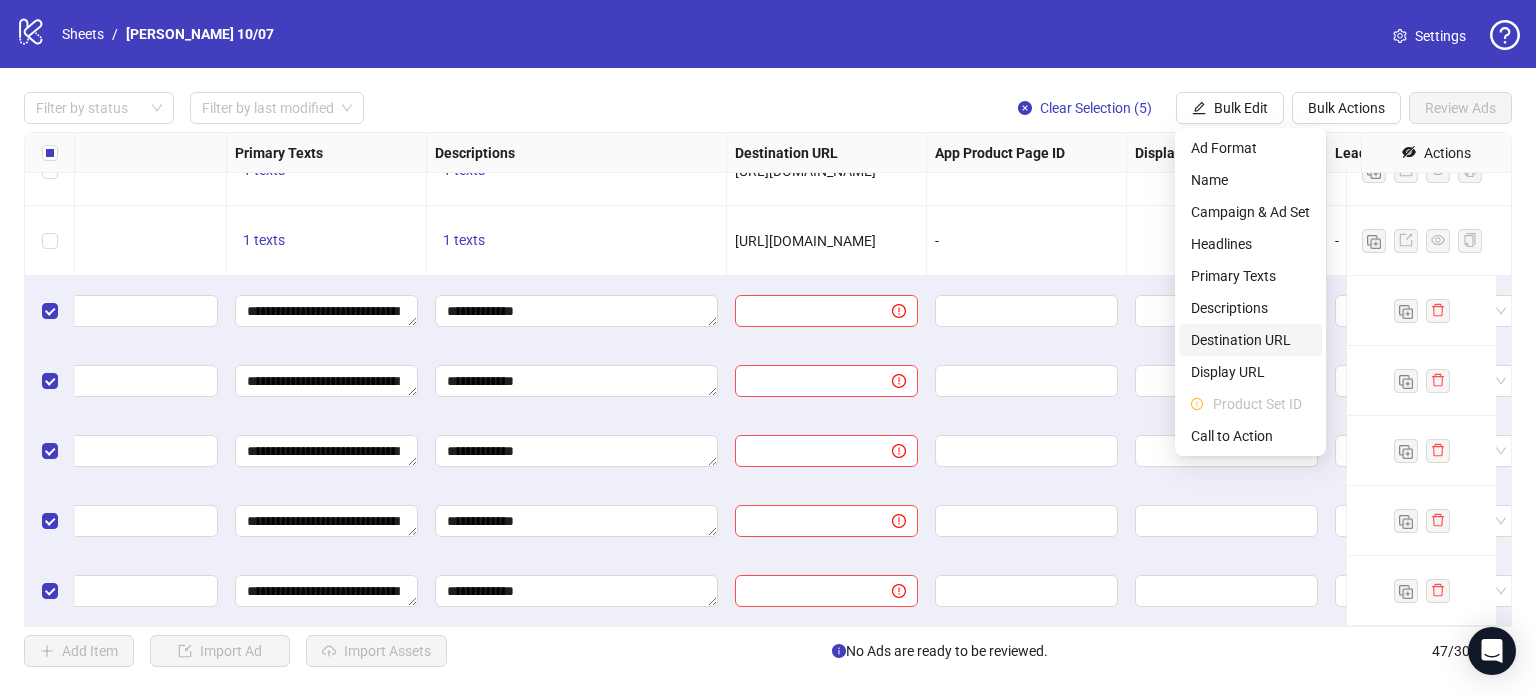 click on "Destination URL" at bounding box center (1250, 340) 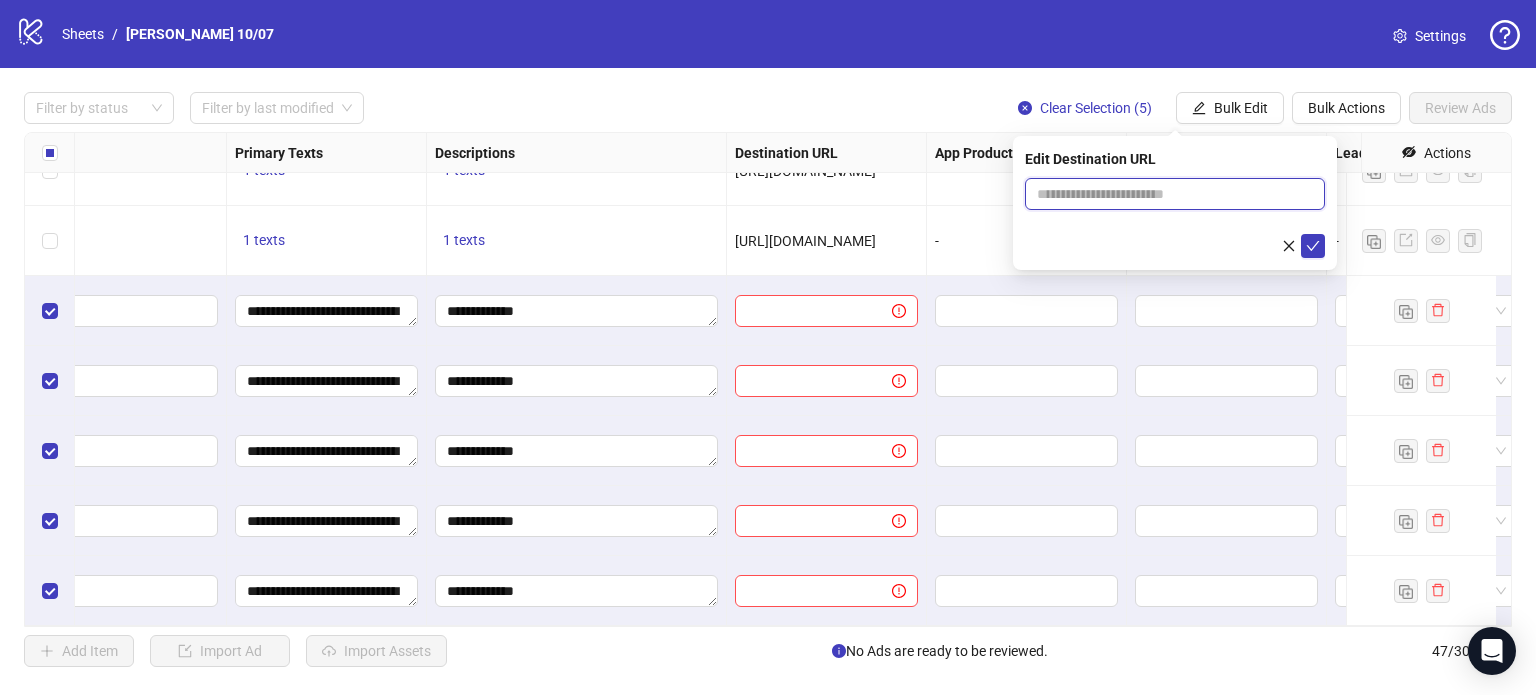 click at bounding box center [1167, 194] 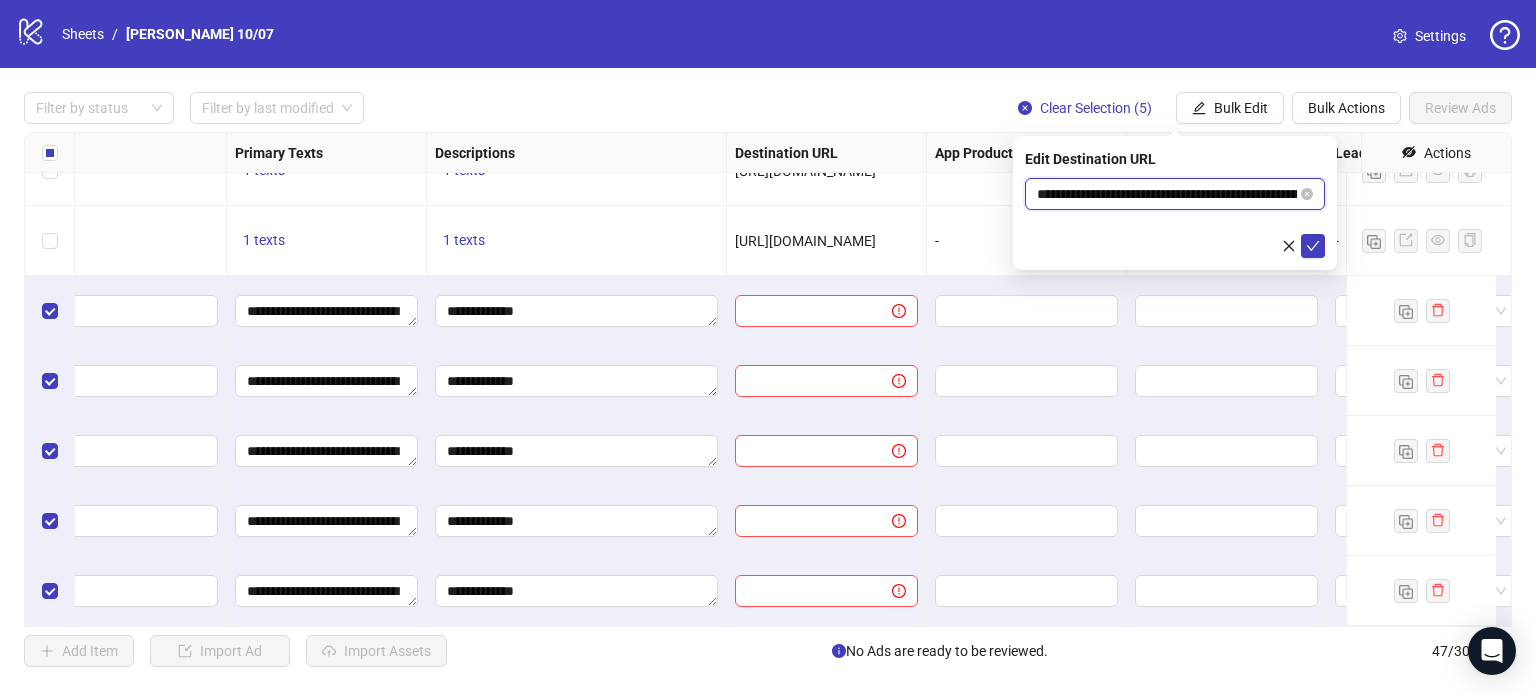 scroll, scrollTop: 0, scrollLeft: 265, axis: horizontal 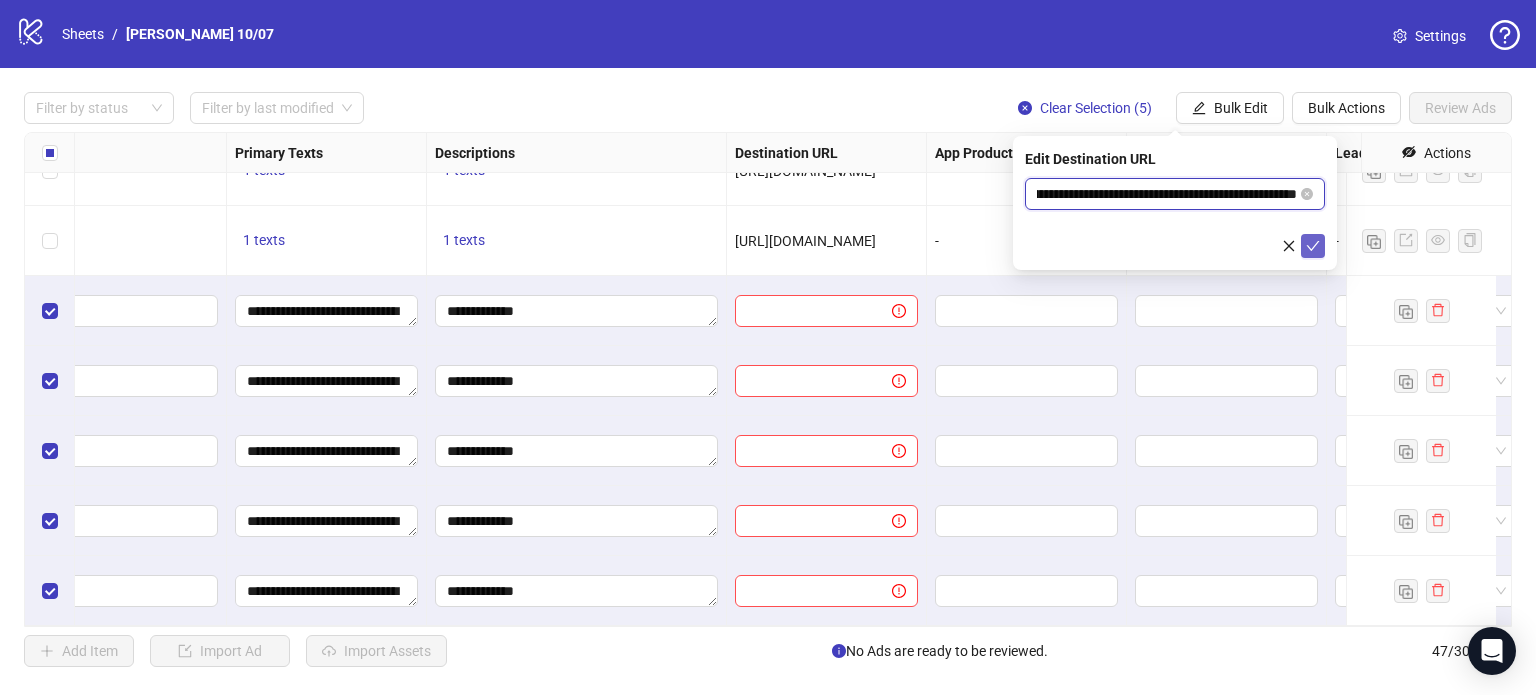 type on "**********" 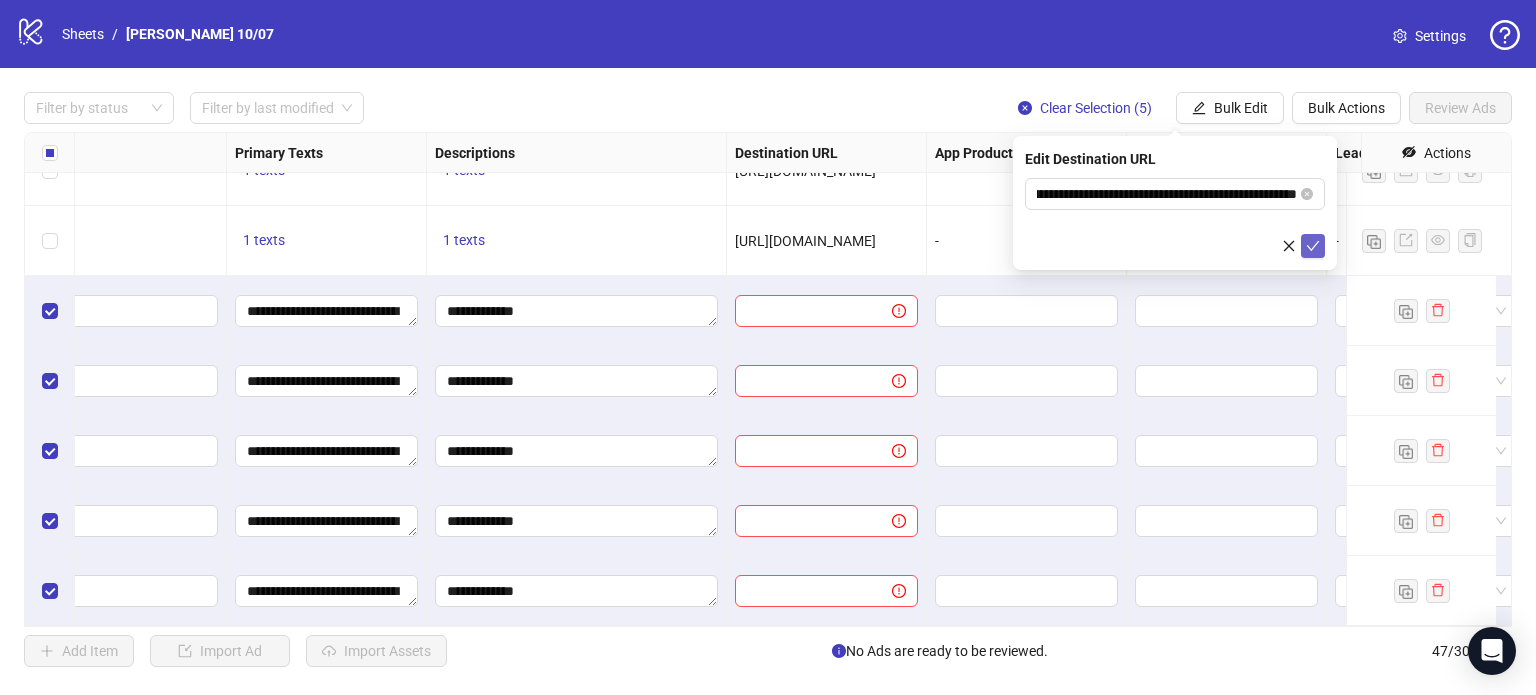 scroll, scrollTop: 0, scrollLeft: 0, axis: both 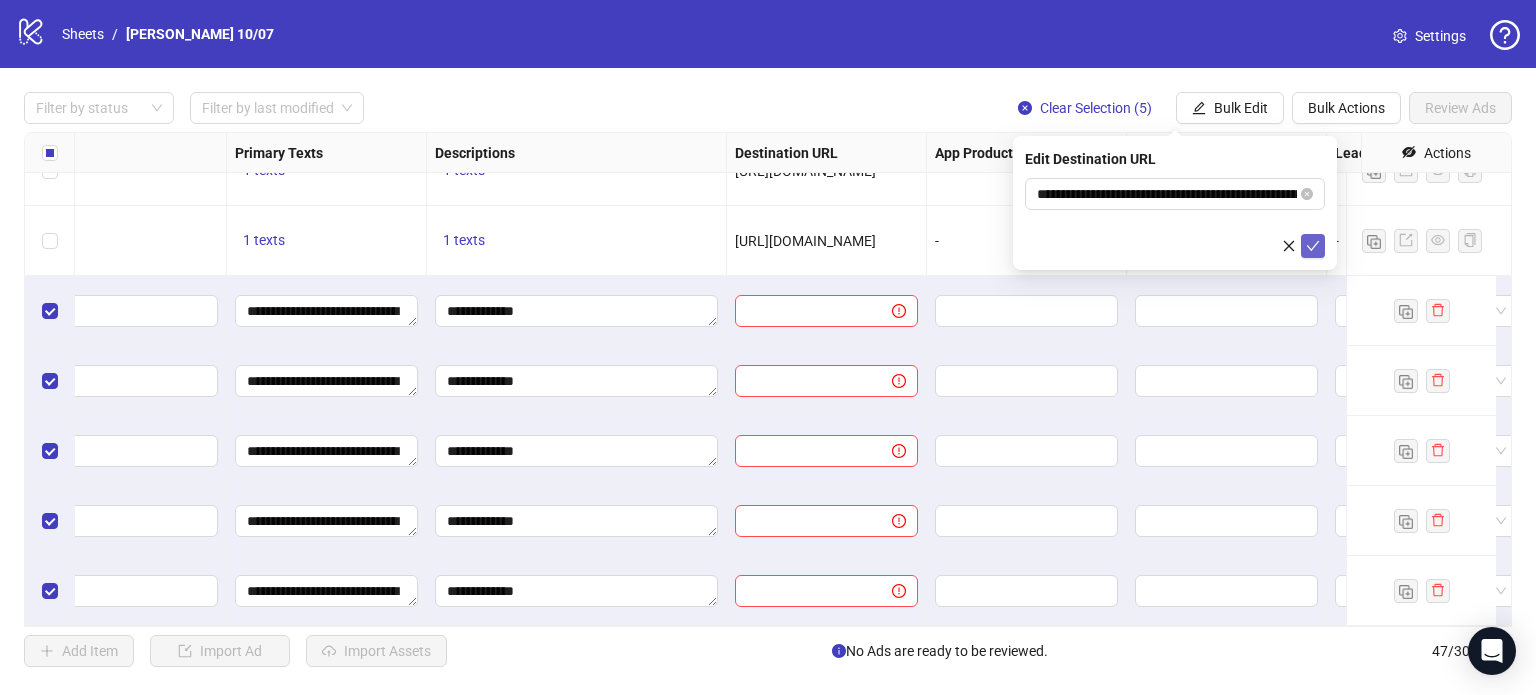 click 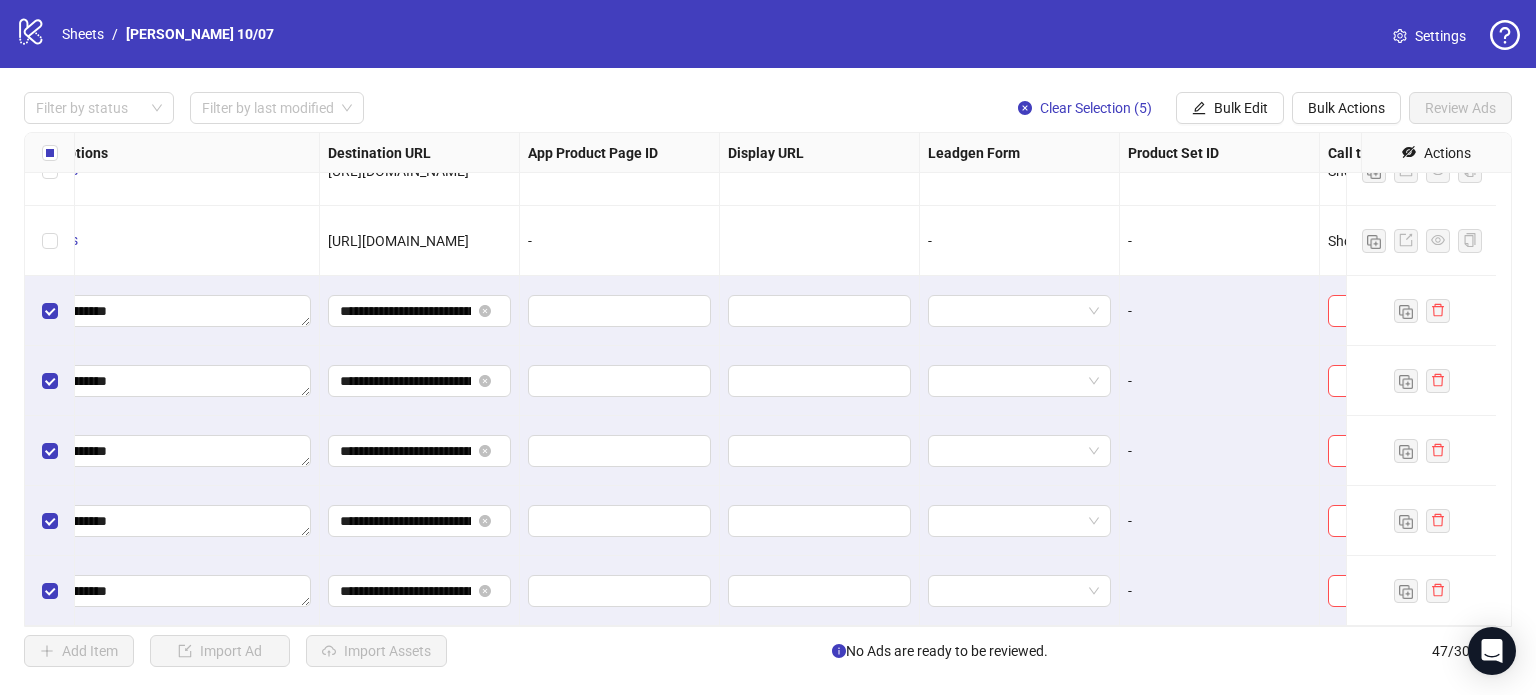 scroll, scrollTop: 2852, scrollLeft: 1799, axis: both 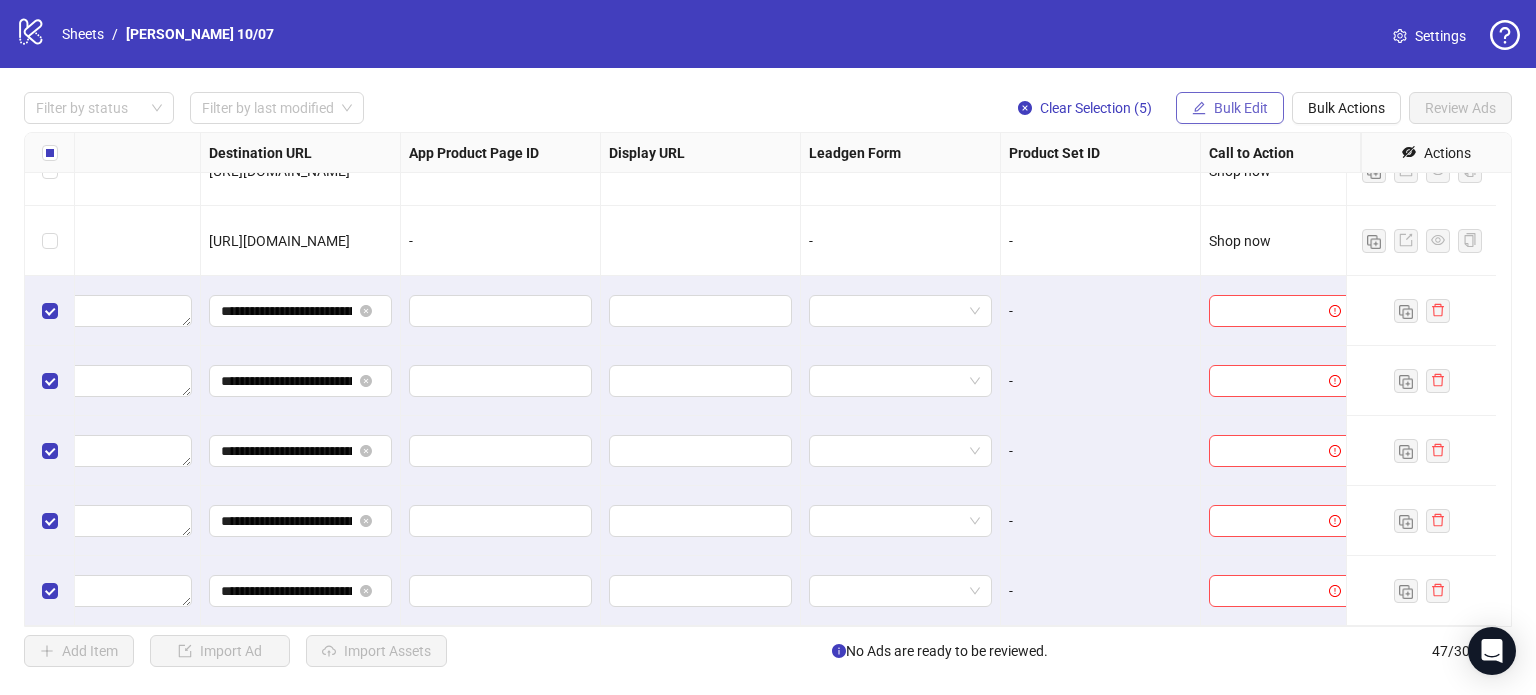 click on "Bulk Edit" at bounding box center [1241, 108] 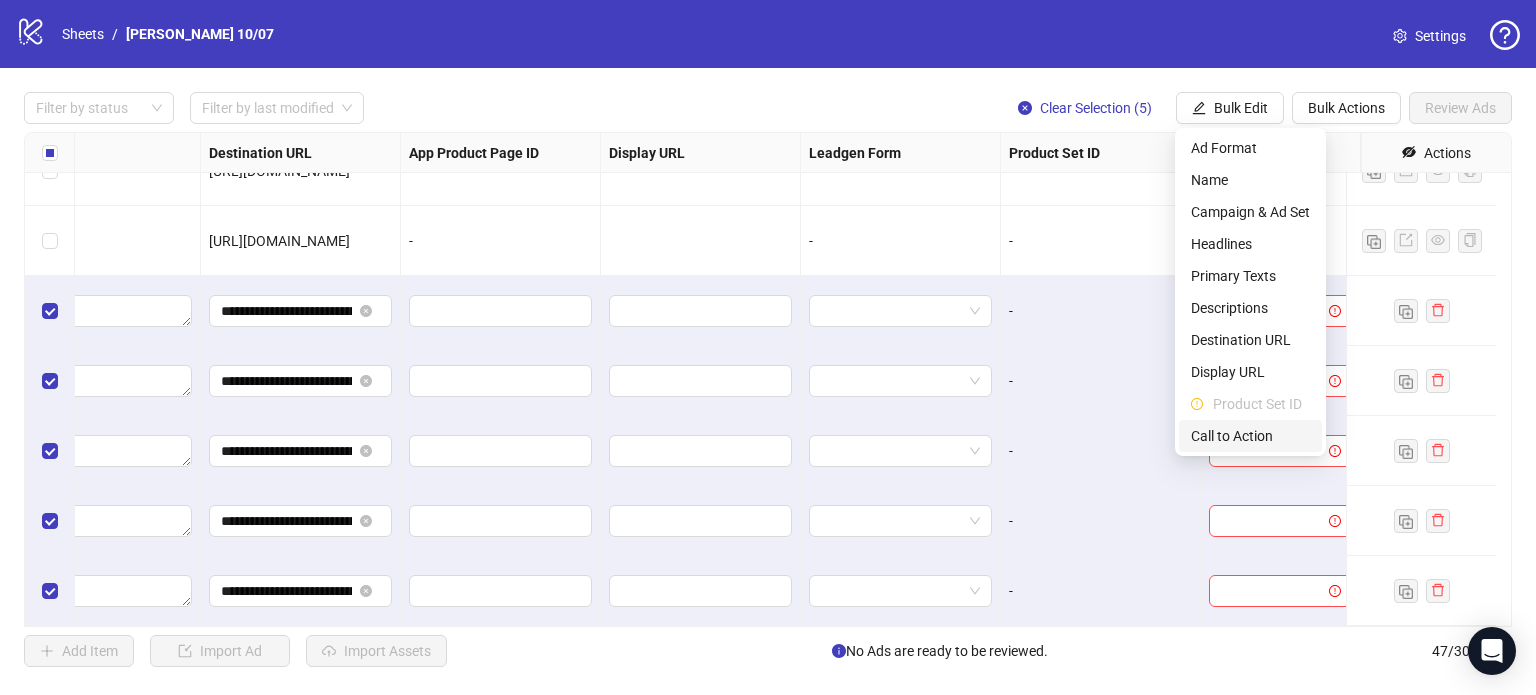 click on "Call to Action" at bounding box center [1250, 436] 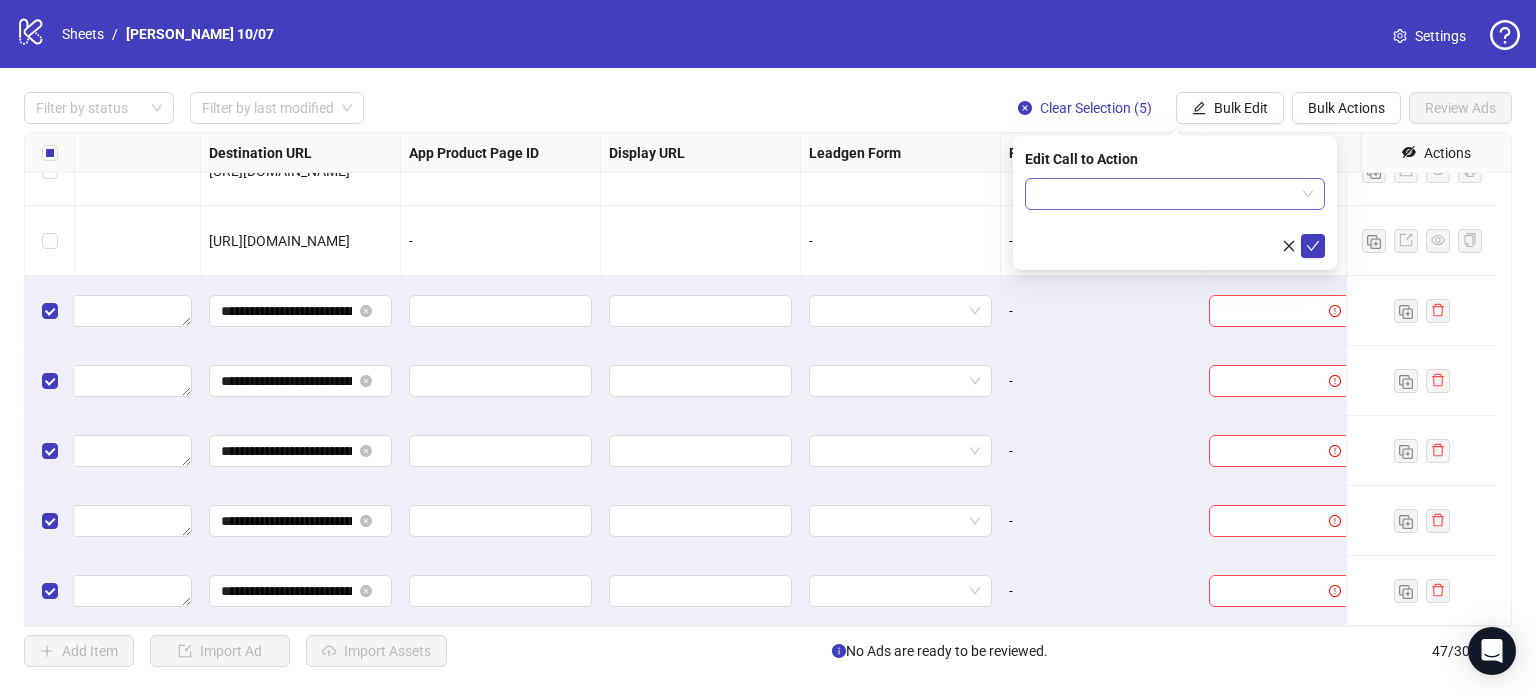 click at bounding box center [1166, 194] 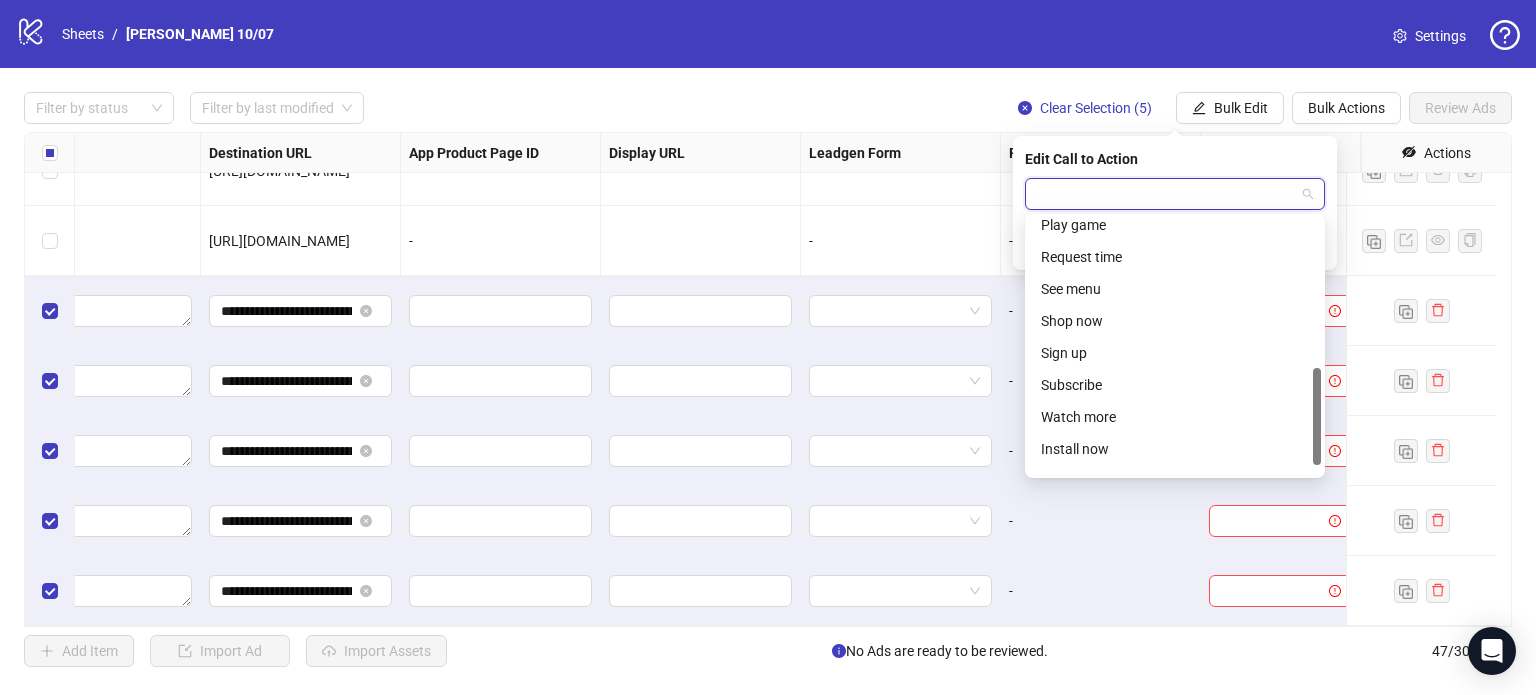 scroll, scrollTop: 394, scrollLeft: 0, axis: vertical 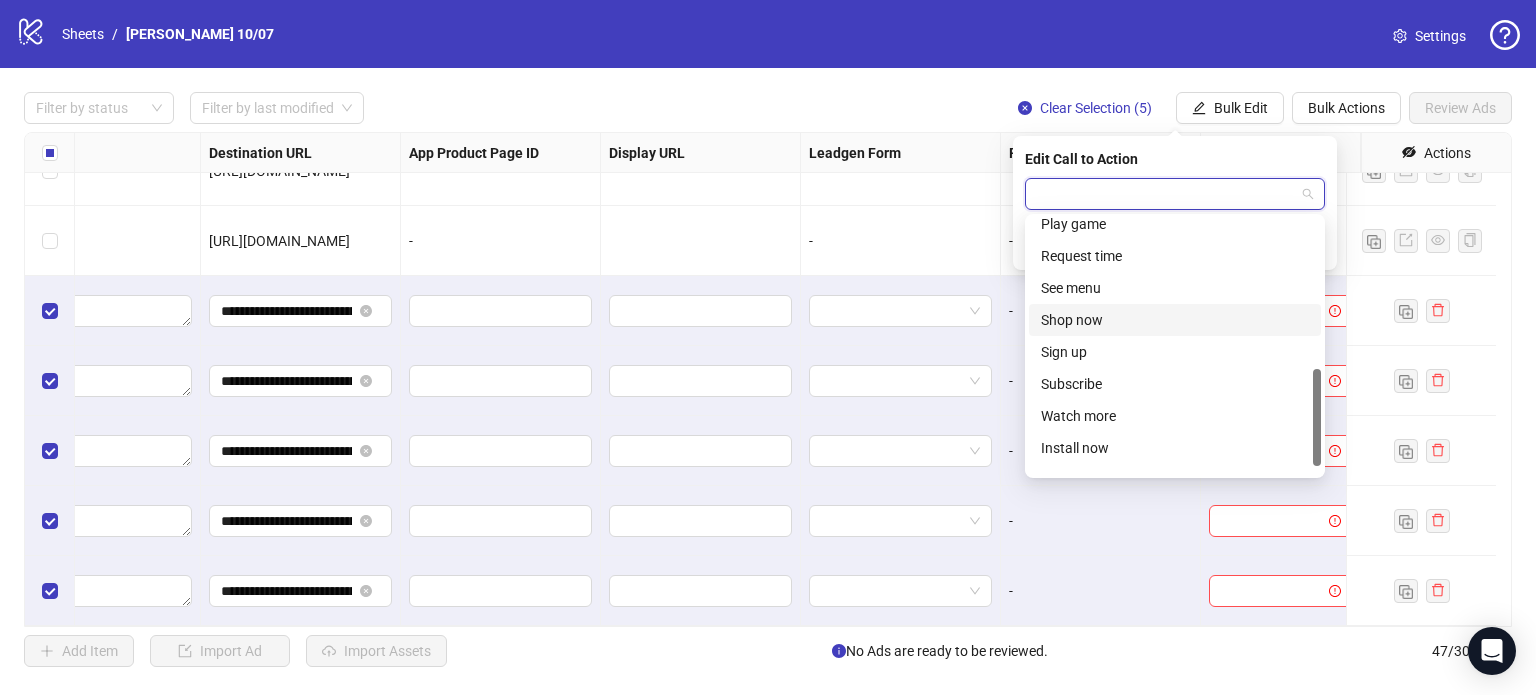 click on "Shop now" at bounding box center [1175, 320] 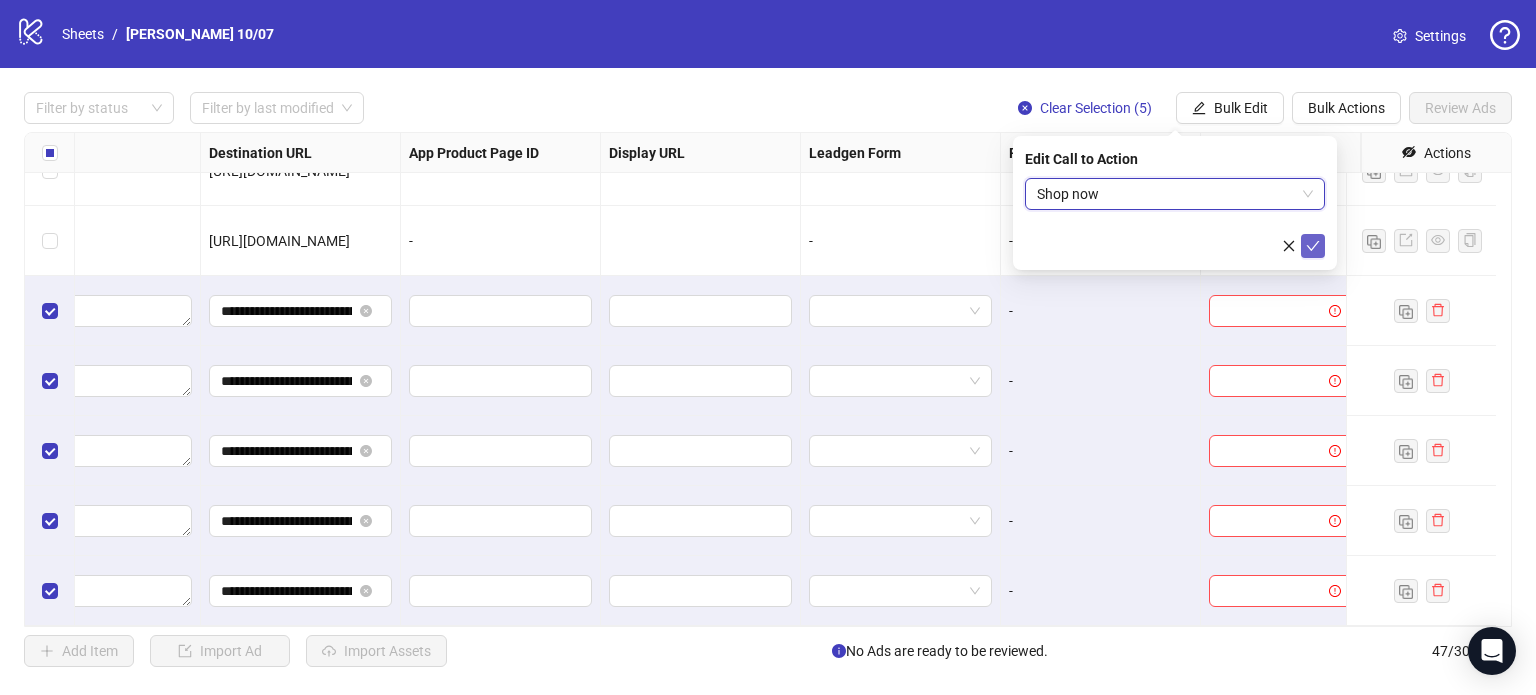 click 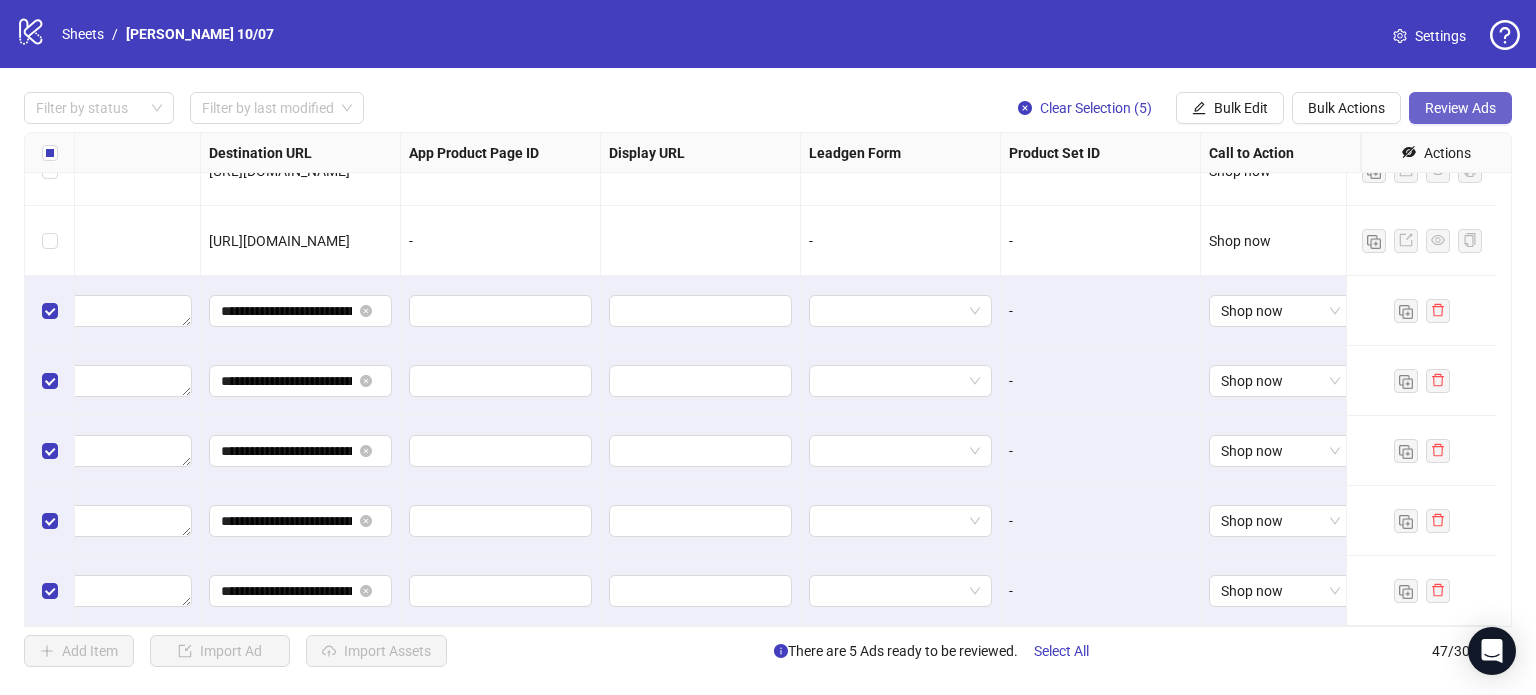 click on "Review Ads" at bounding box center [1460, 108] 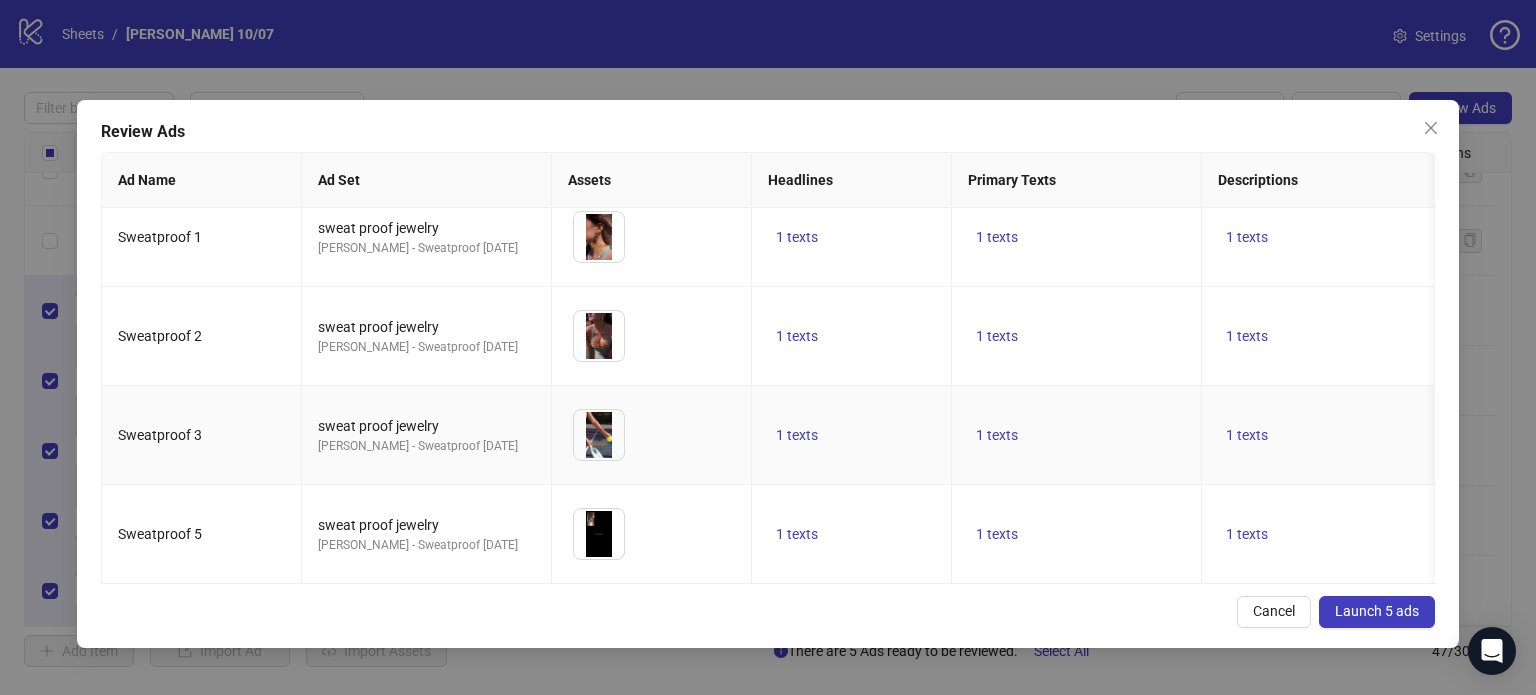 scroll, scrollTop: 0, scrollLeft: 0, axis: both 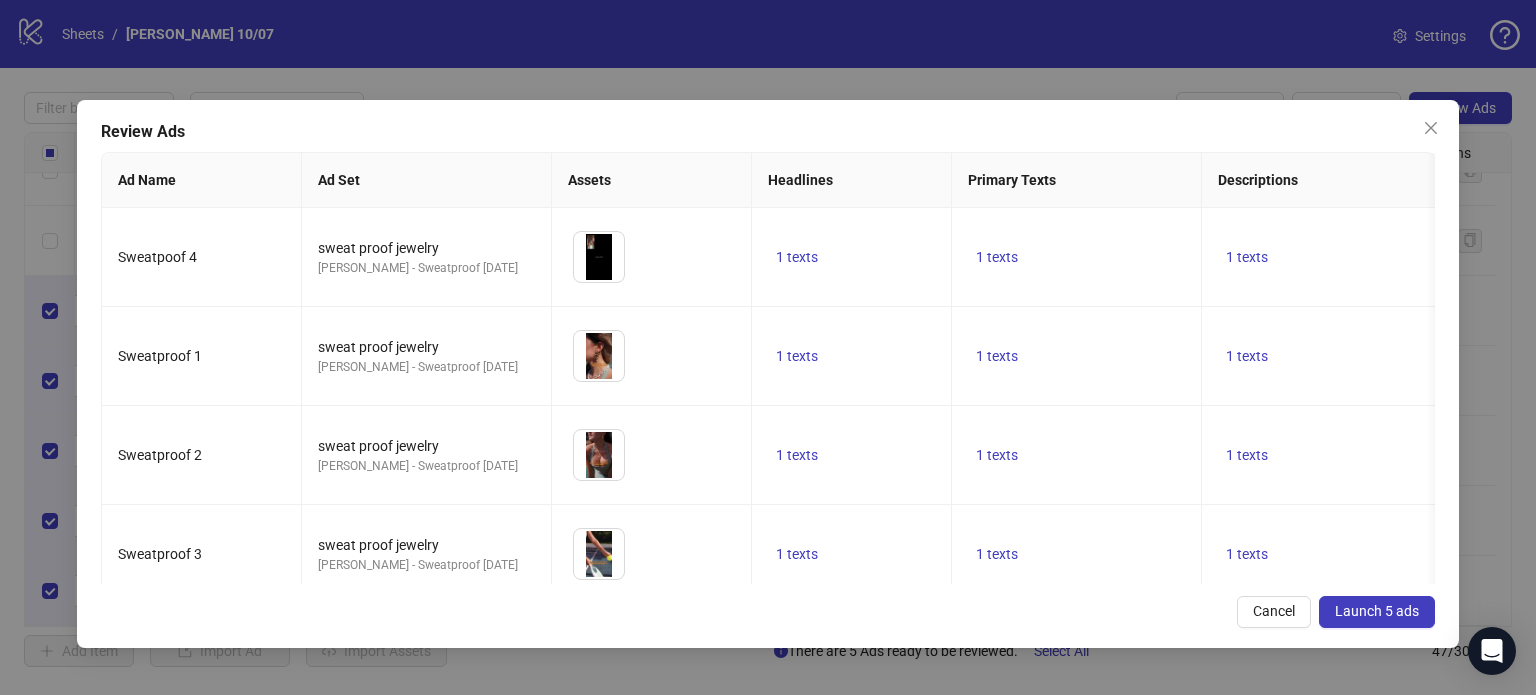 click on "Launch 5 ads" at bounding box center [1377, 611] 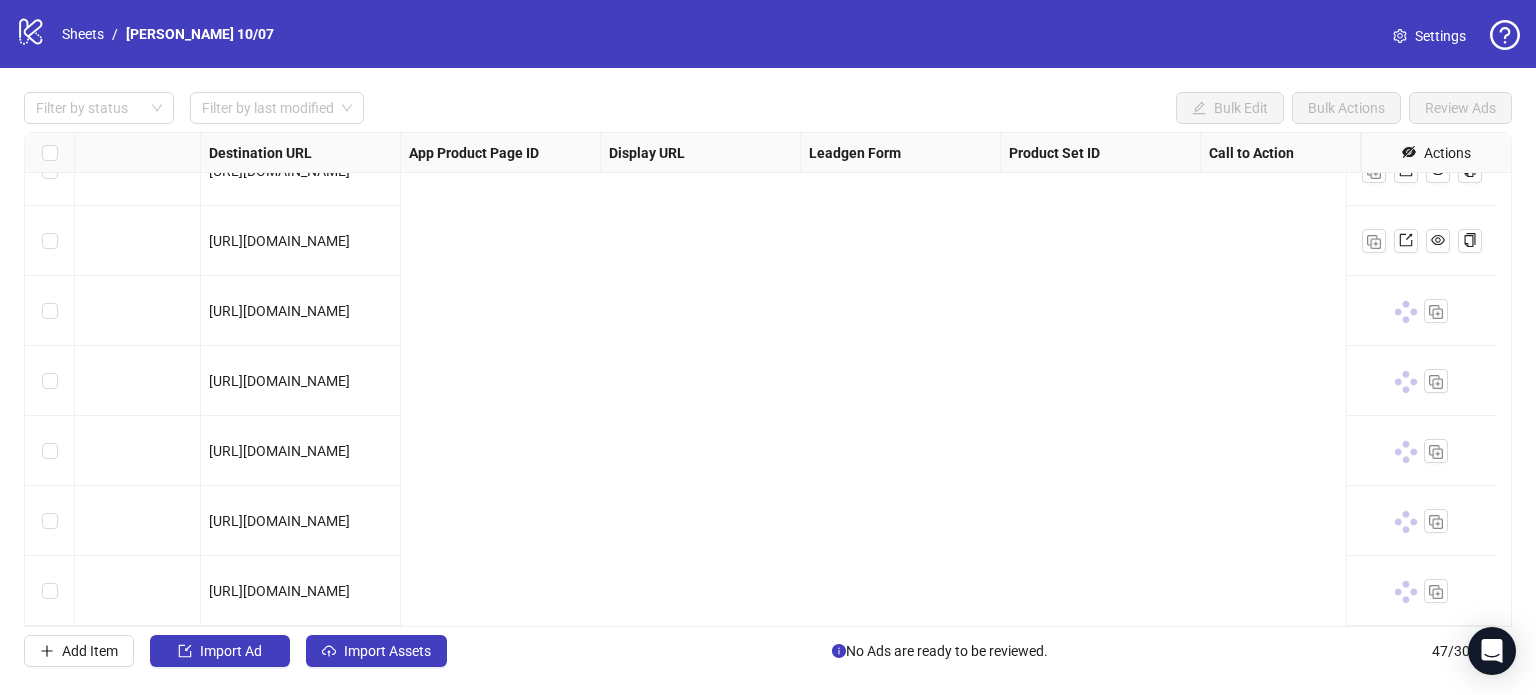 scroll, scrollTop: 2852, scrollLeft: 0, axis: vertical 